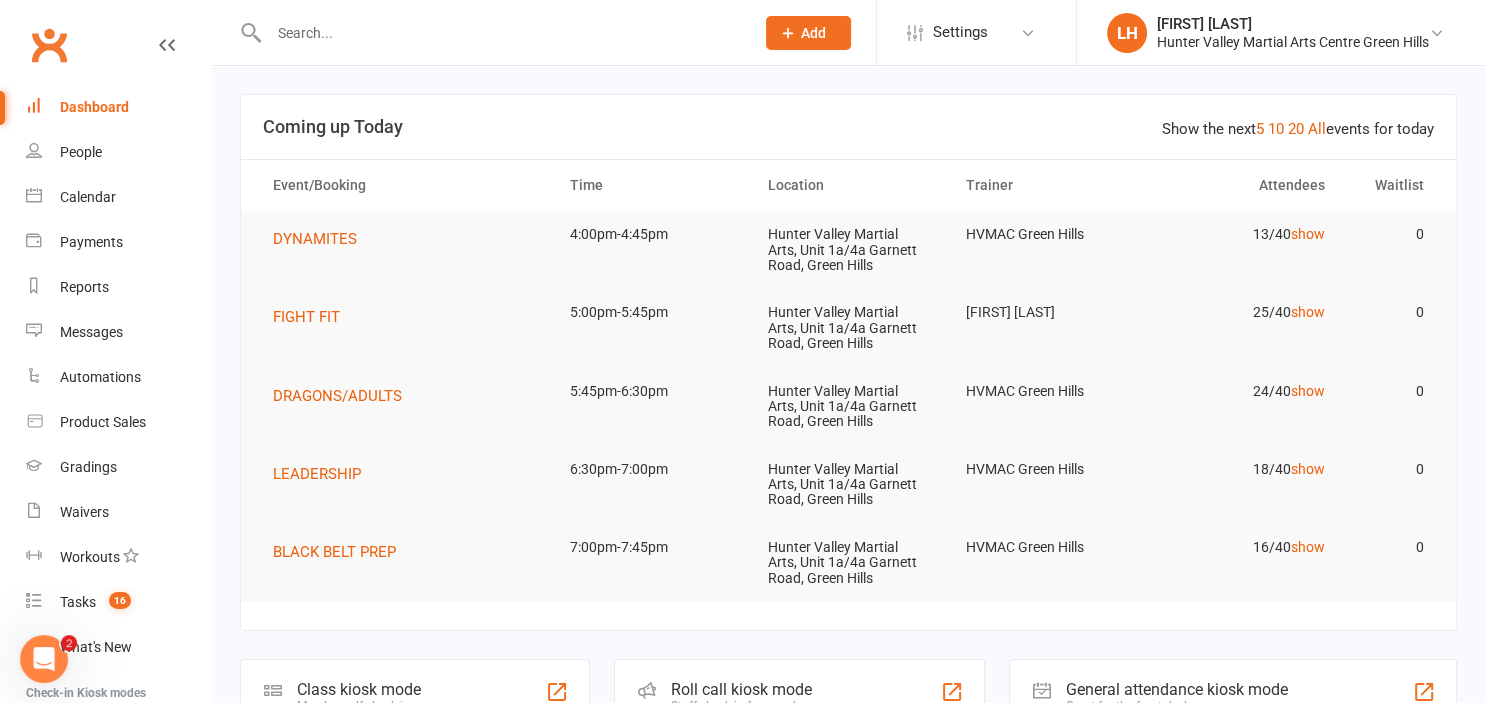 scroll, scrollTop: 0, scrollLeft: 0, axis: both 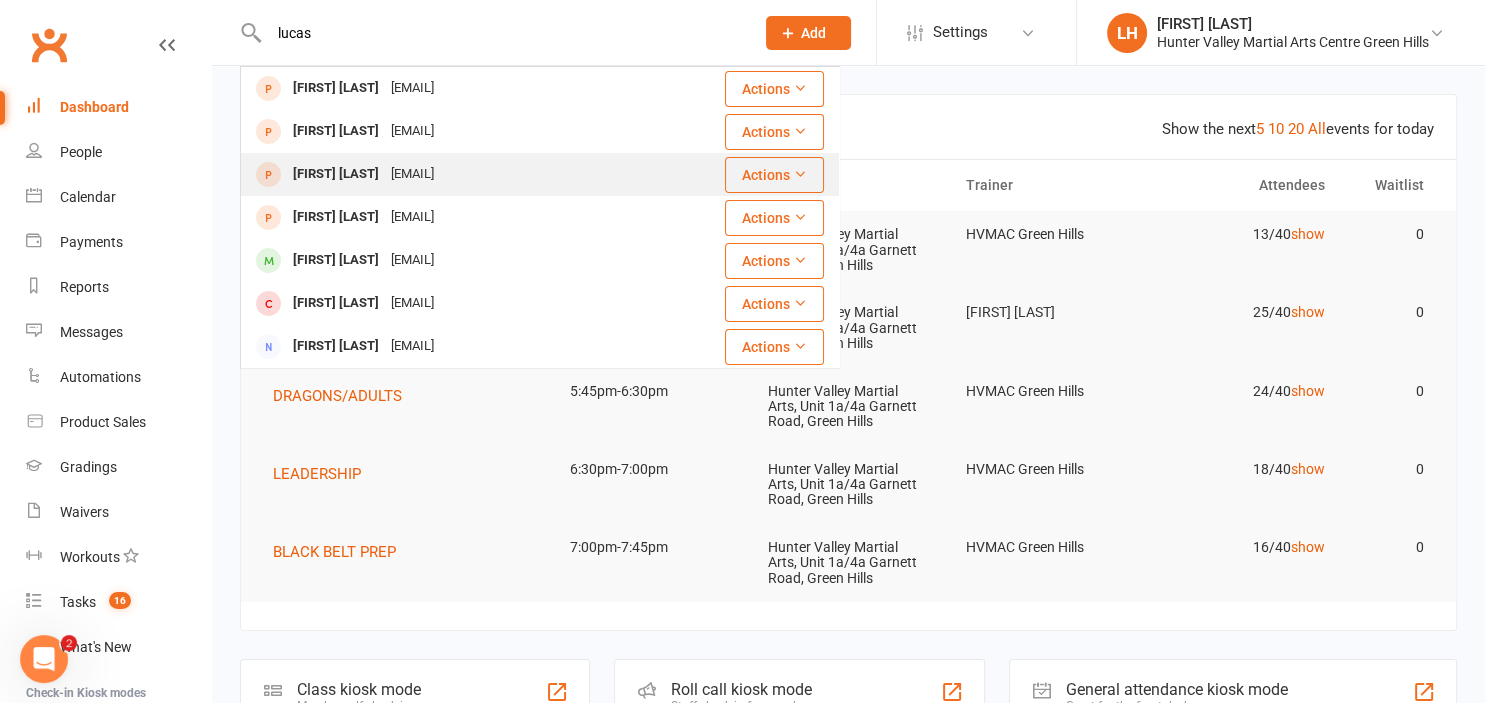 type on "lucas" 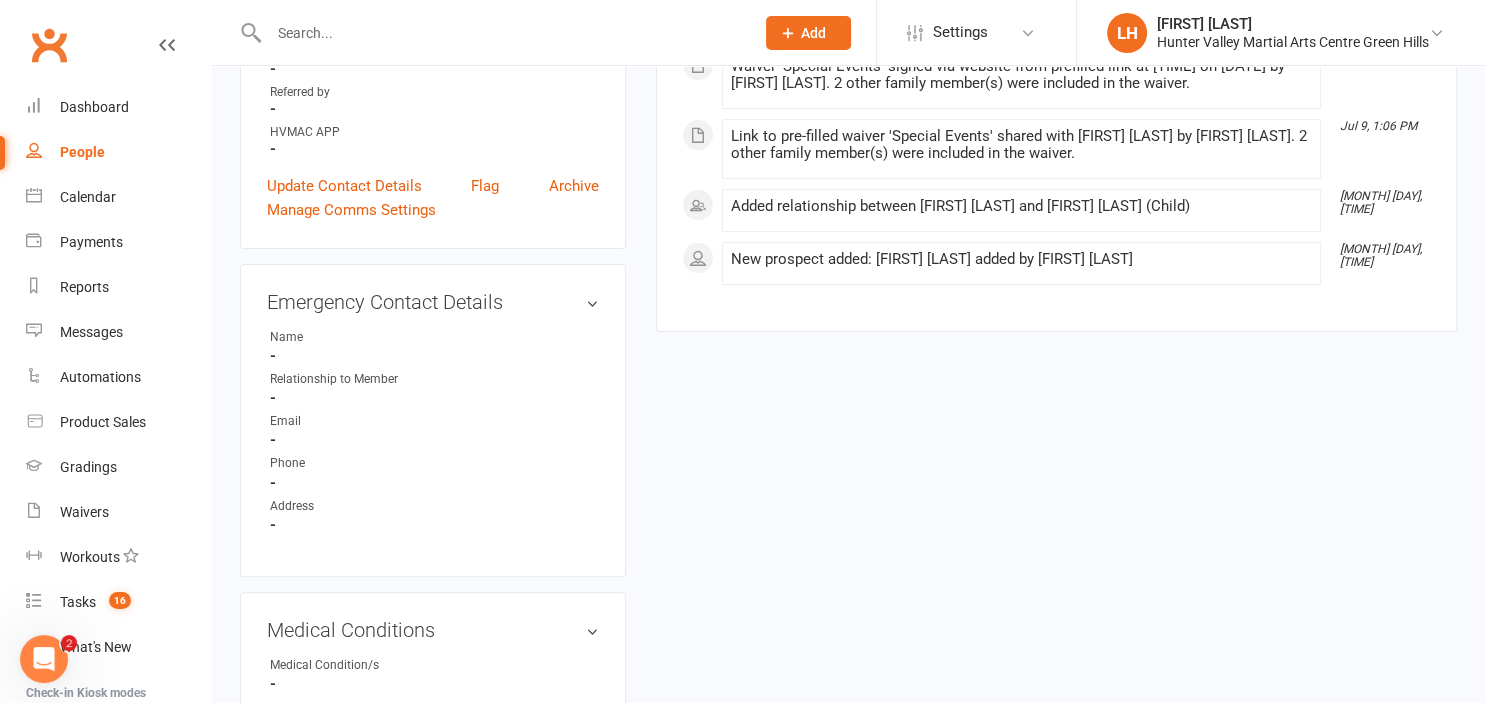 scroll, scrollTop: 38, scrollLeft: 0, axis: vertical 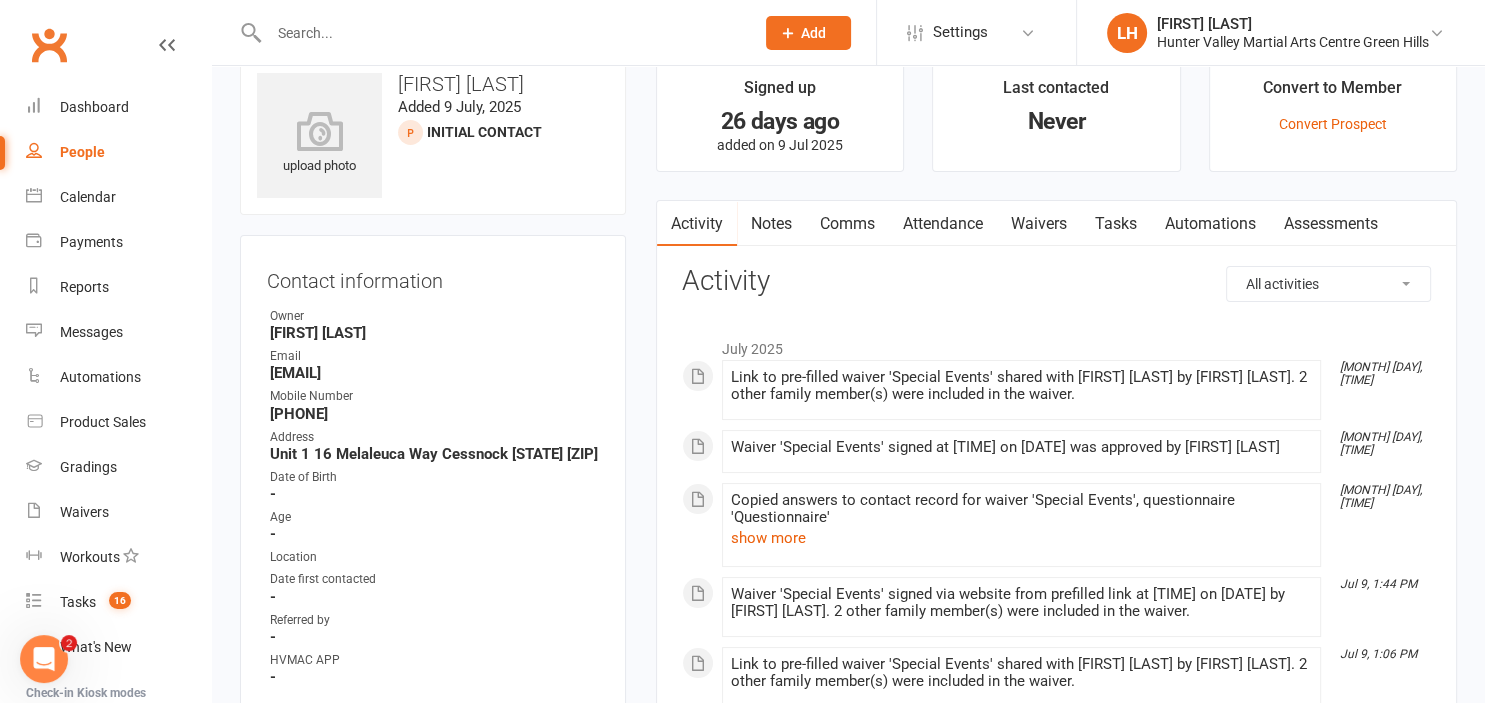 click on "Attendance" at bounding box center (943, 224) 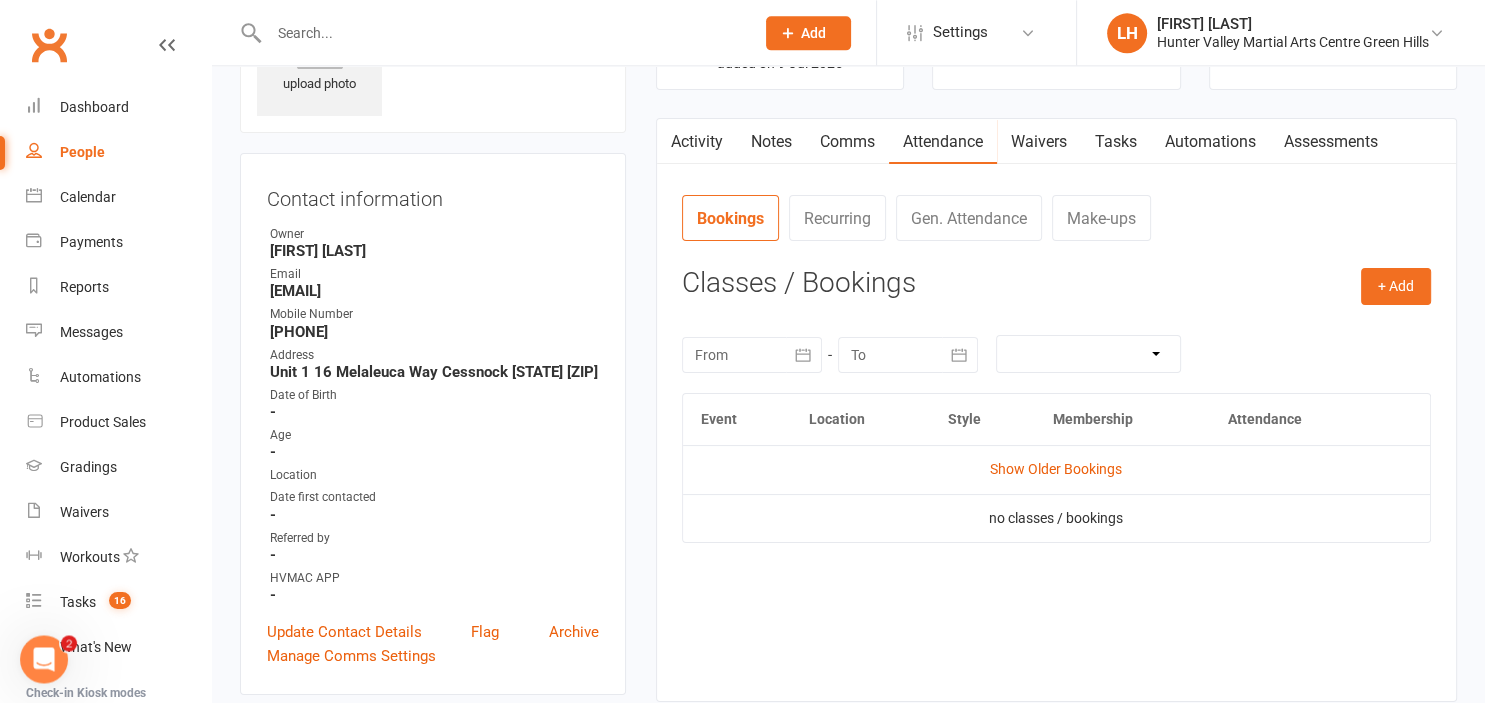 scroll, scrollTop: 144, scrollLeft: 0, axis: vertical 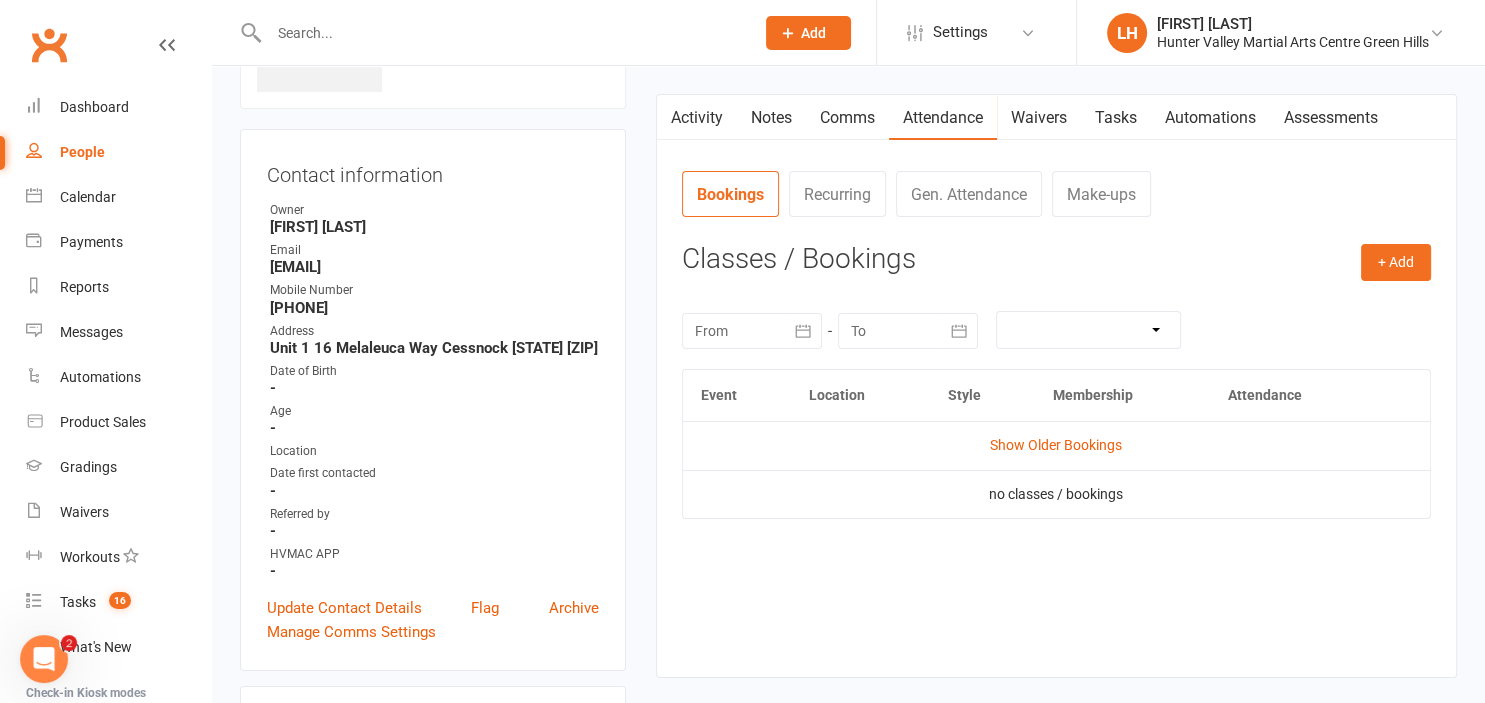 click on "Show Older Bookings" at bounding box center [1056, 445] 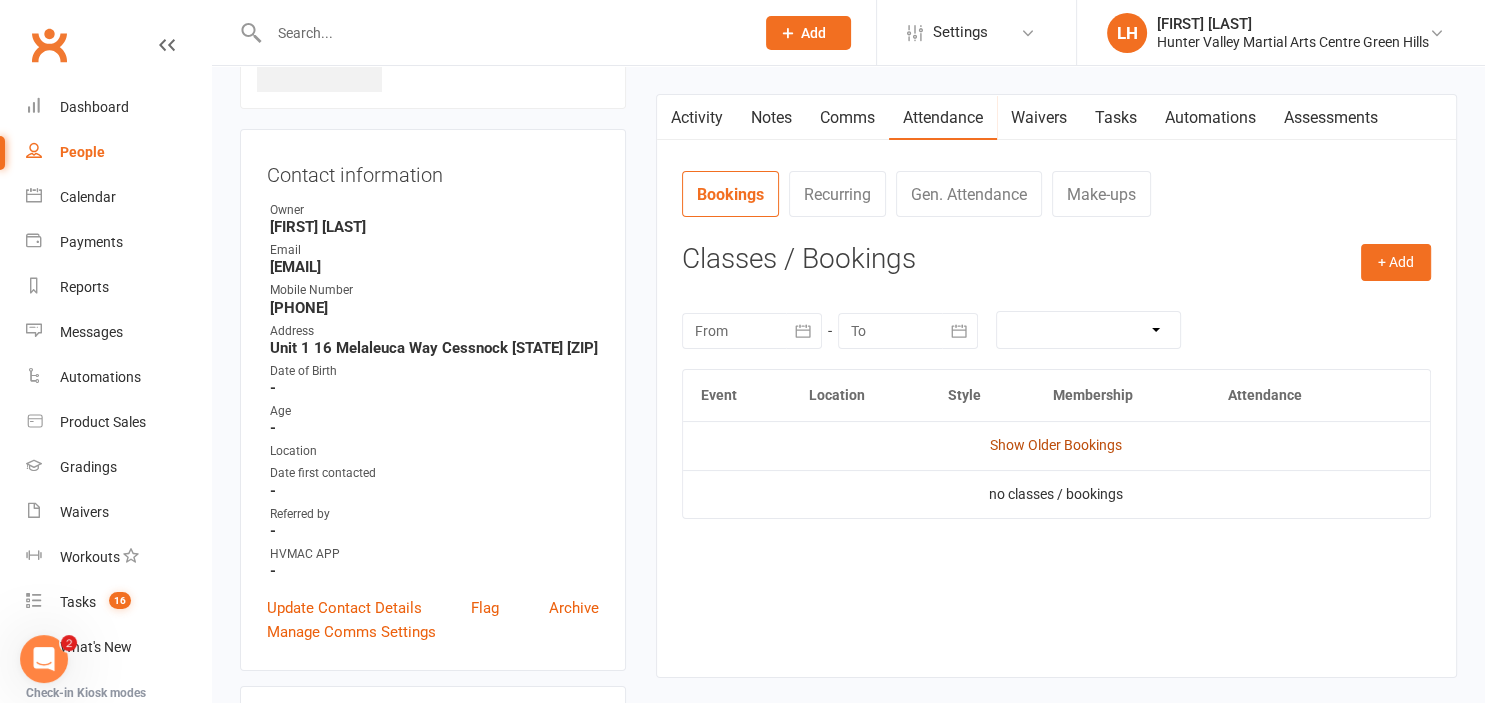 click on "Show Older Bookings" at bounding box center [1056, 445] 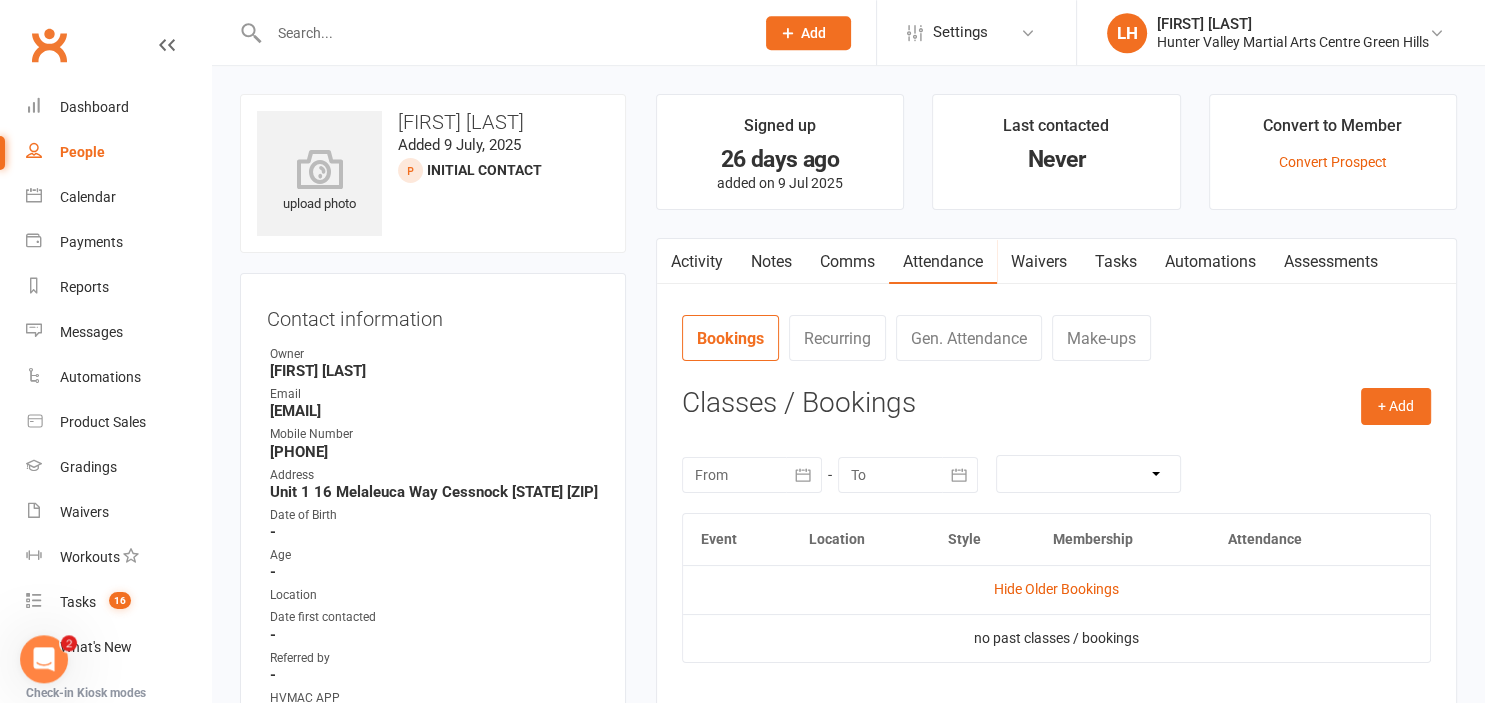 scroll, scrollTop: 0, scrollLeft: 0, axis: both 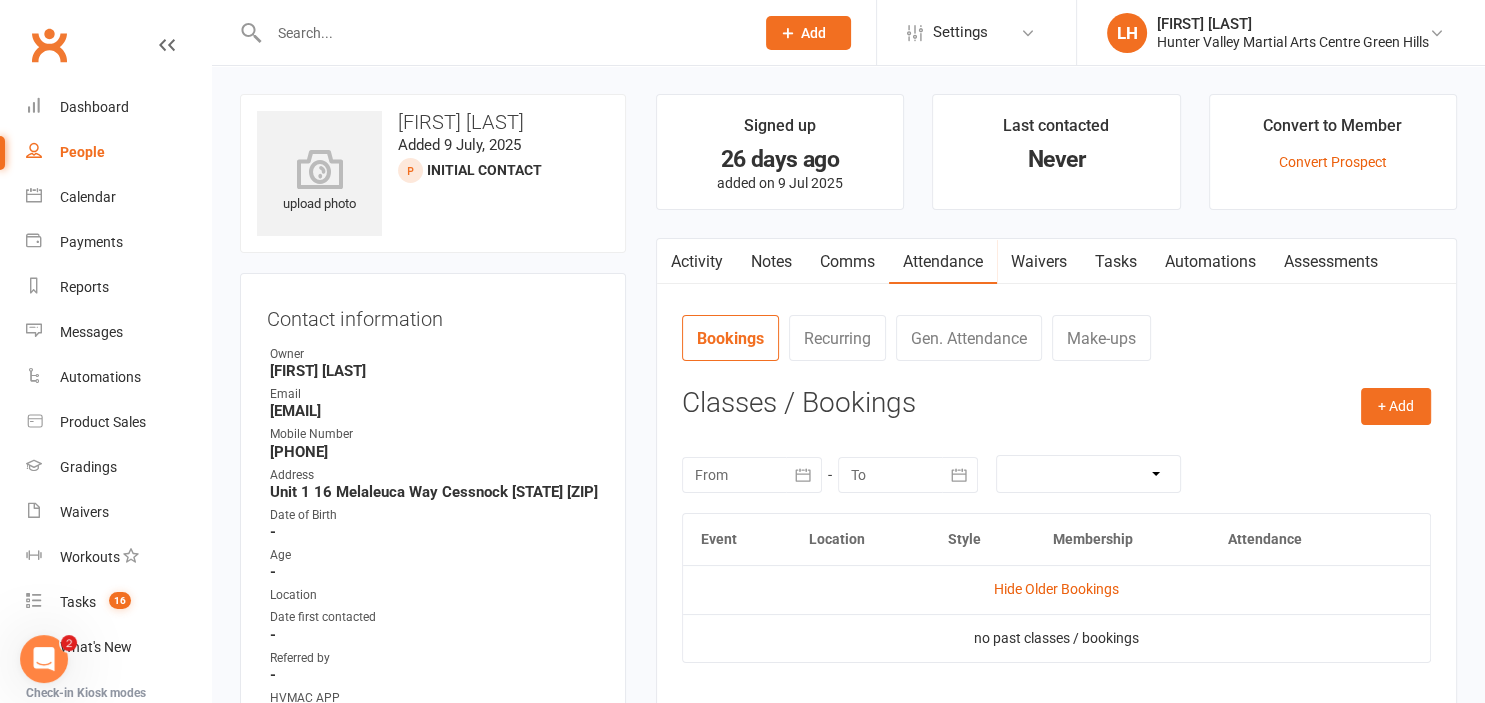 click at bounding box center [501, 33] 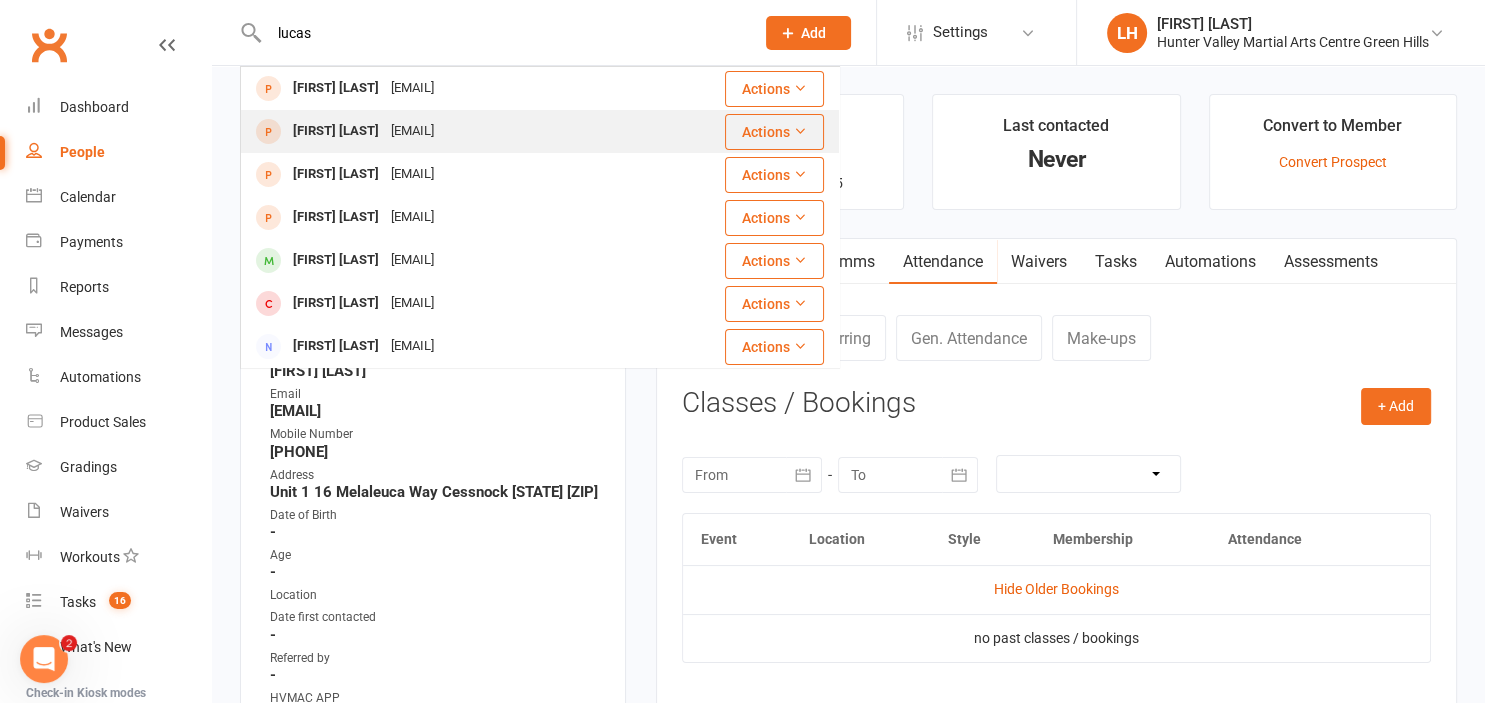 type on "lucas" 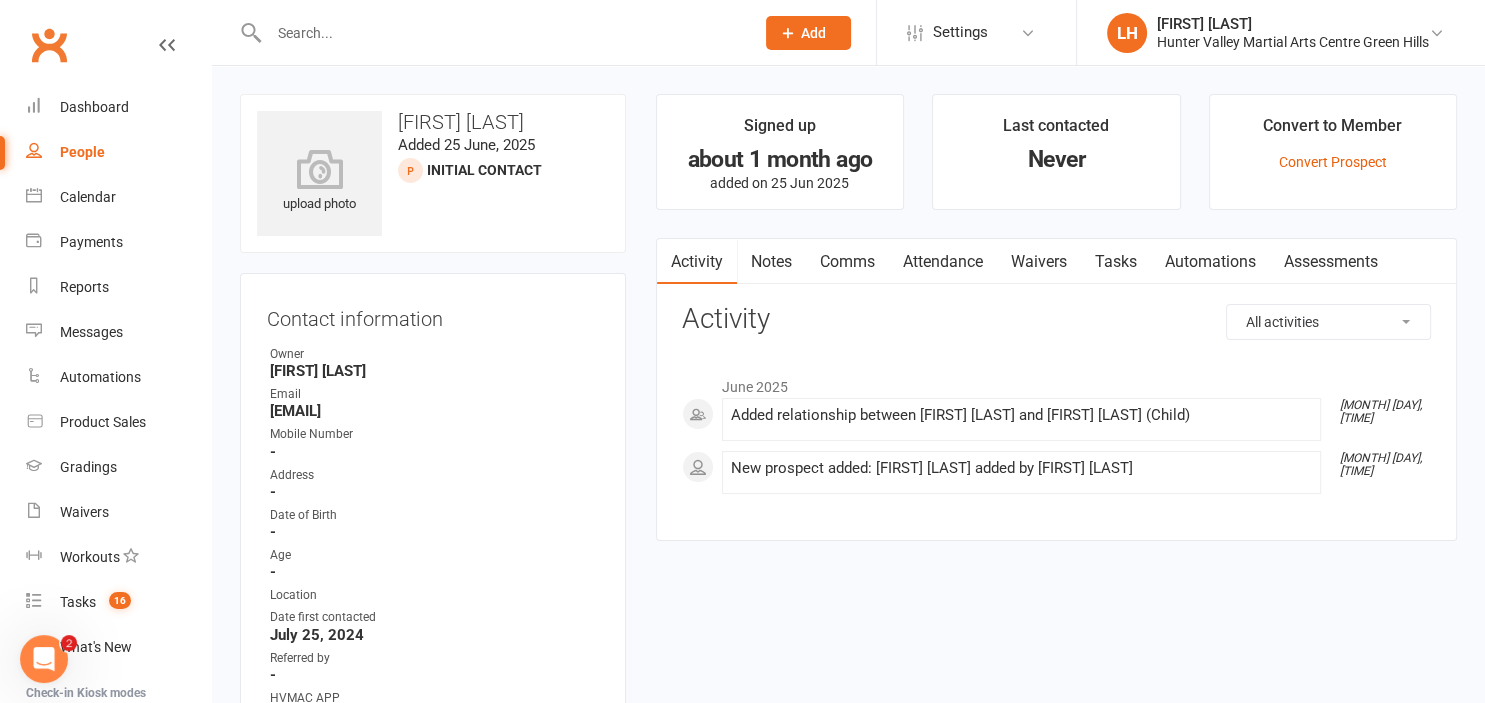 click on "Attendance" at bounding box center [943, 262] 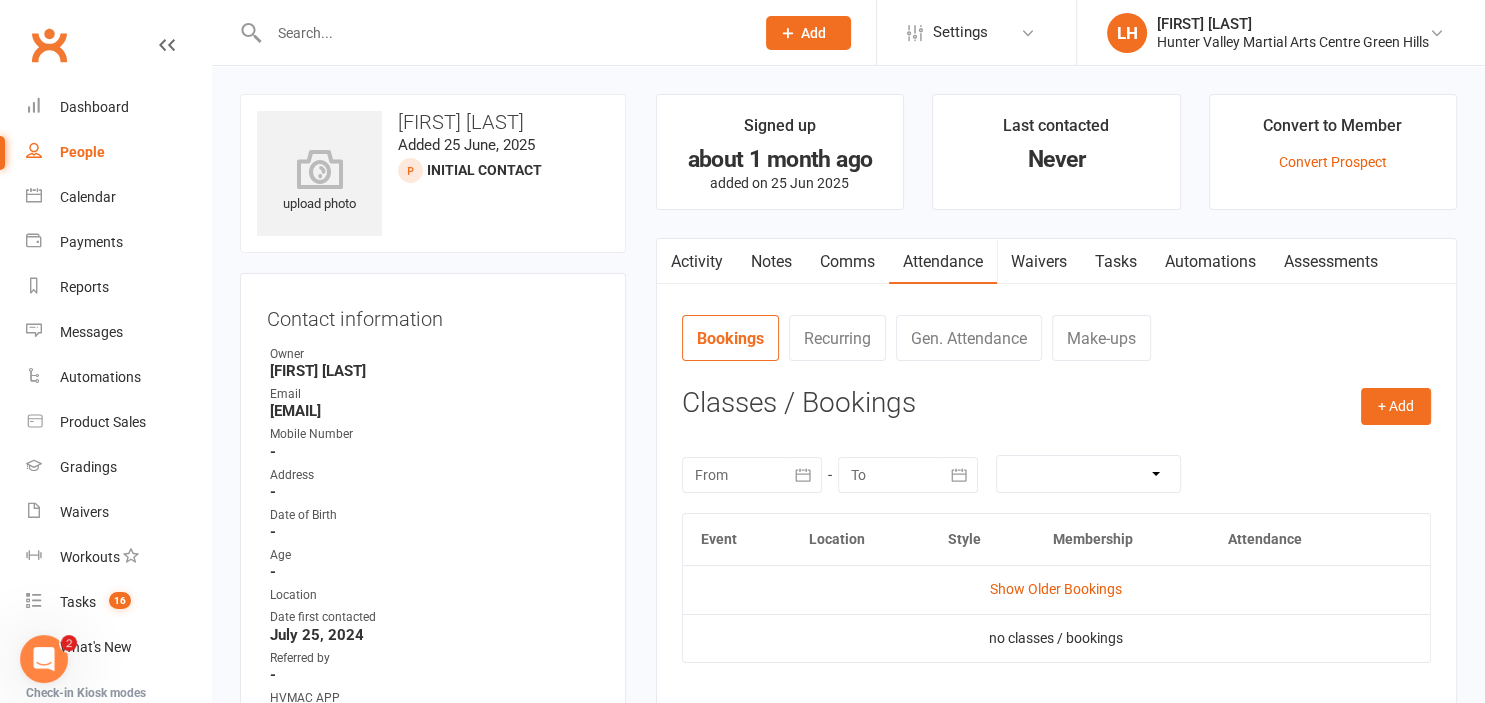 click on "Show Older Bookings" at bounding box center (1056, 589) 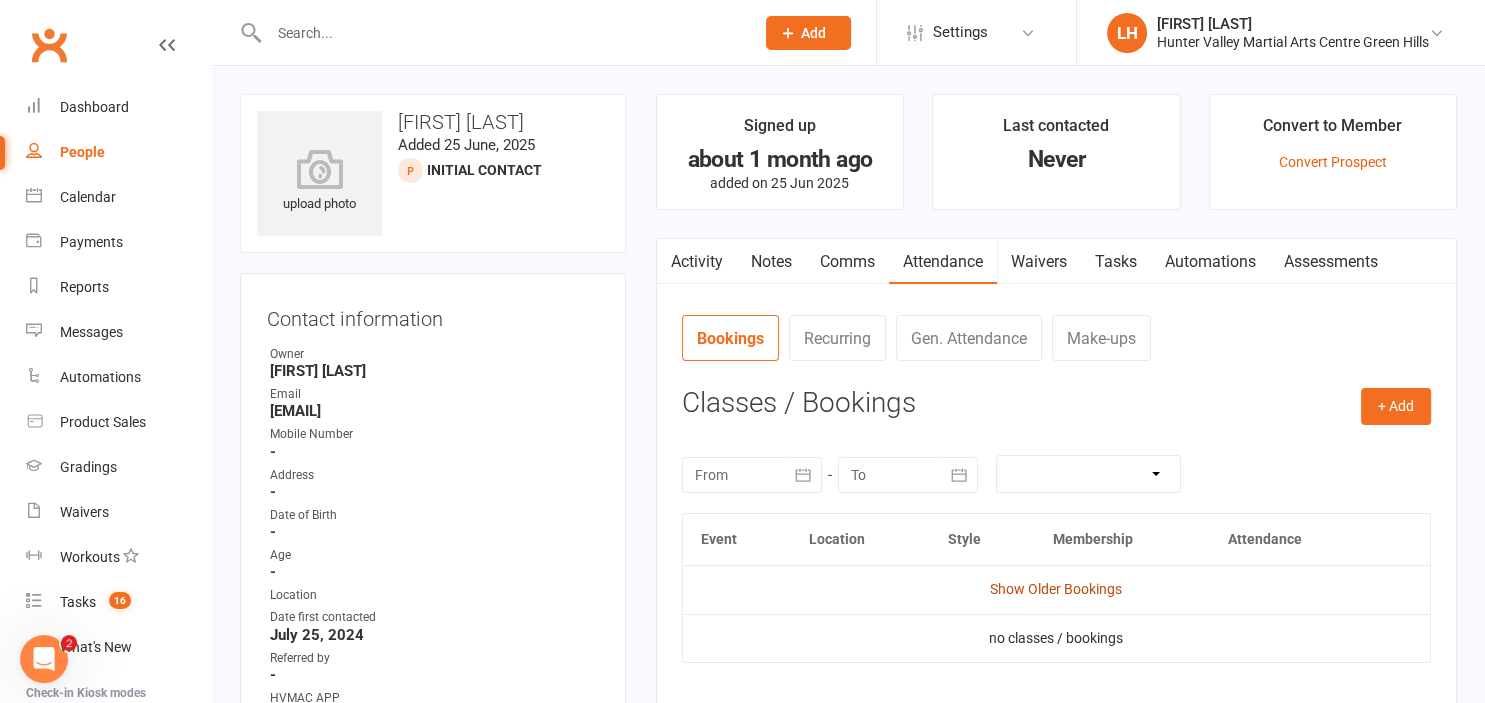 click on "Show Older Bookings" at bounding box center (1056, 589) 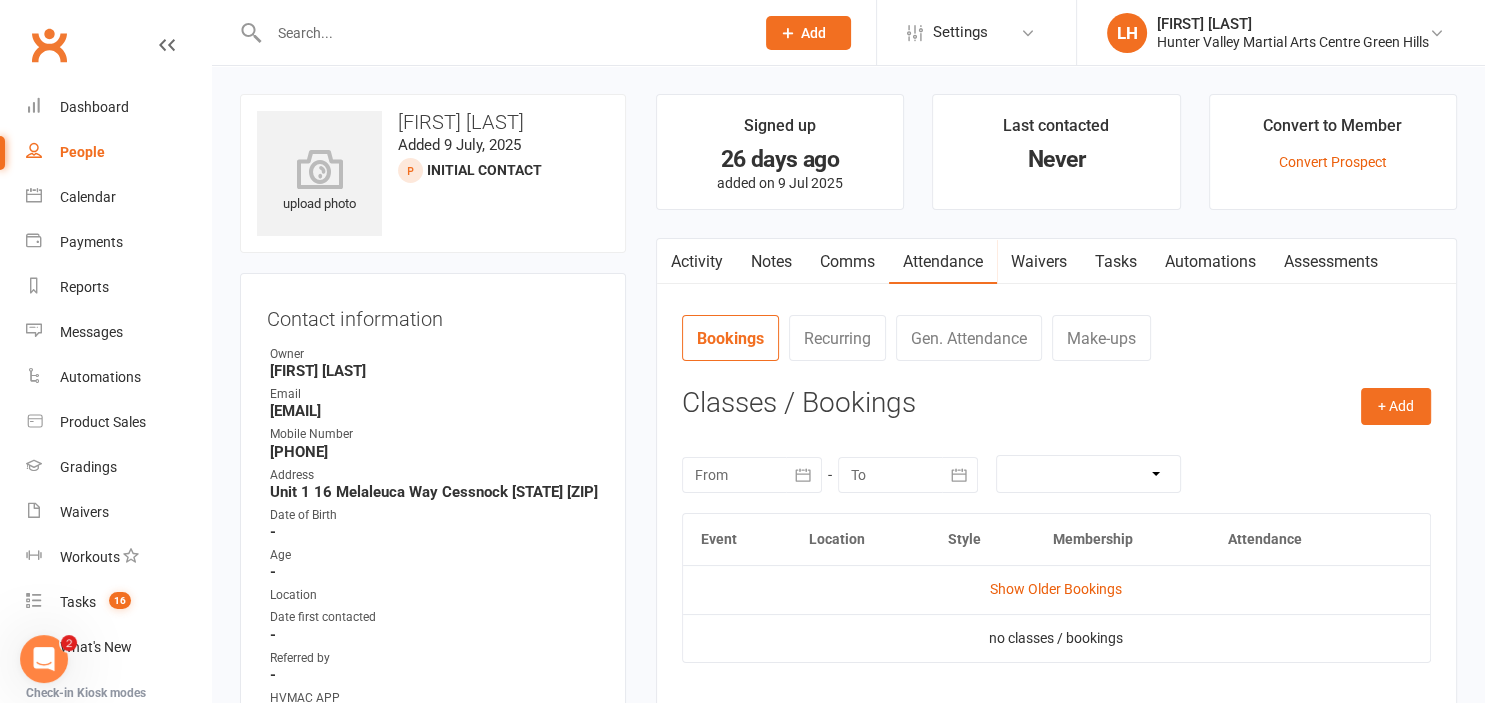 click at bounding box center [501, 33] 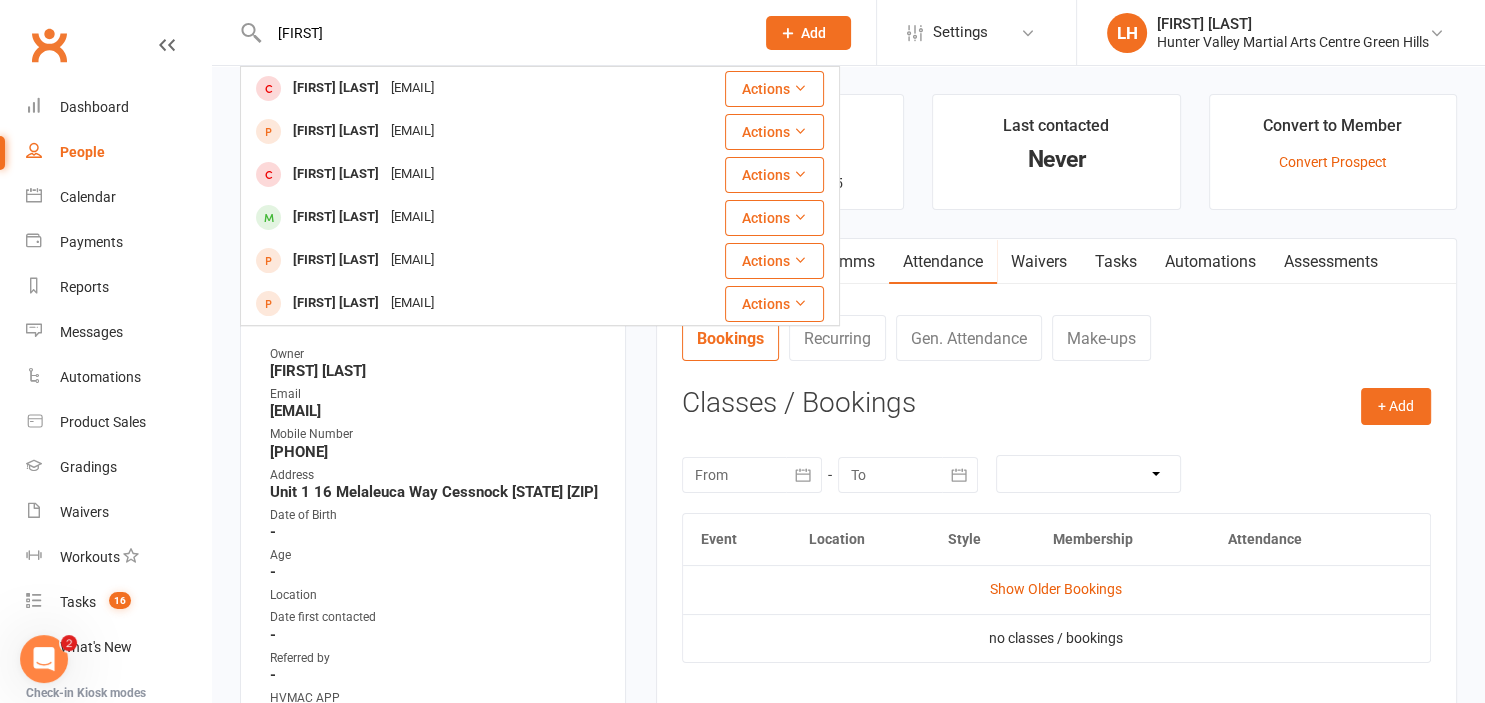 type on "[FIRST]" 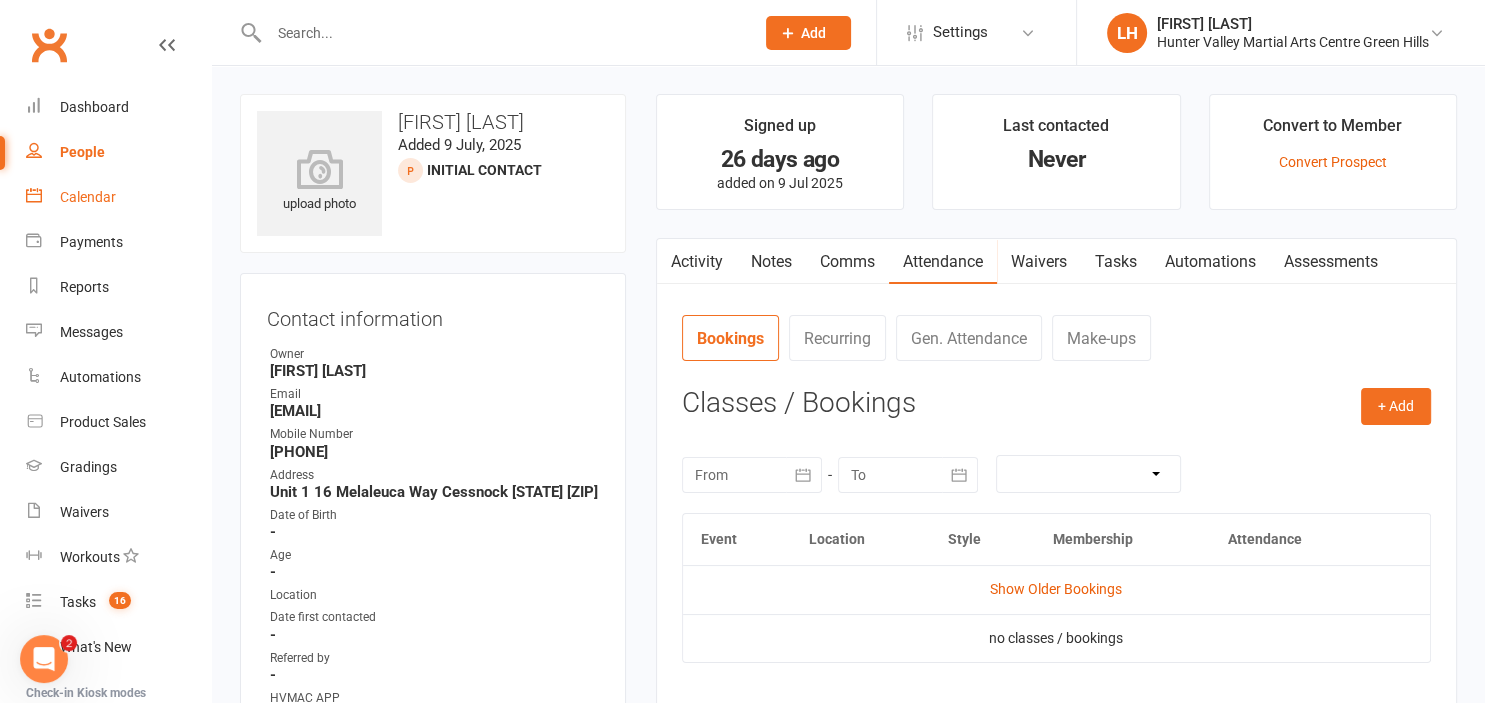 click on "Calendar" at bounding box center [88, 197] 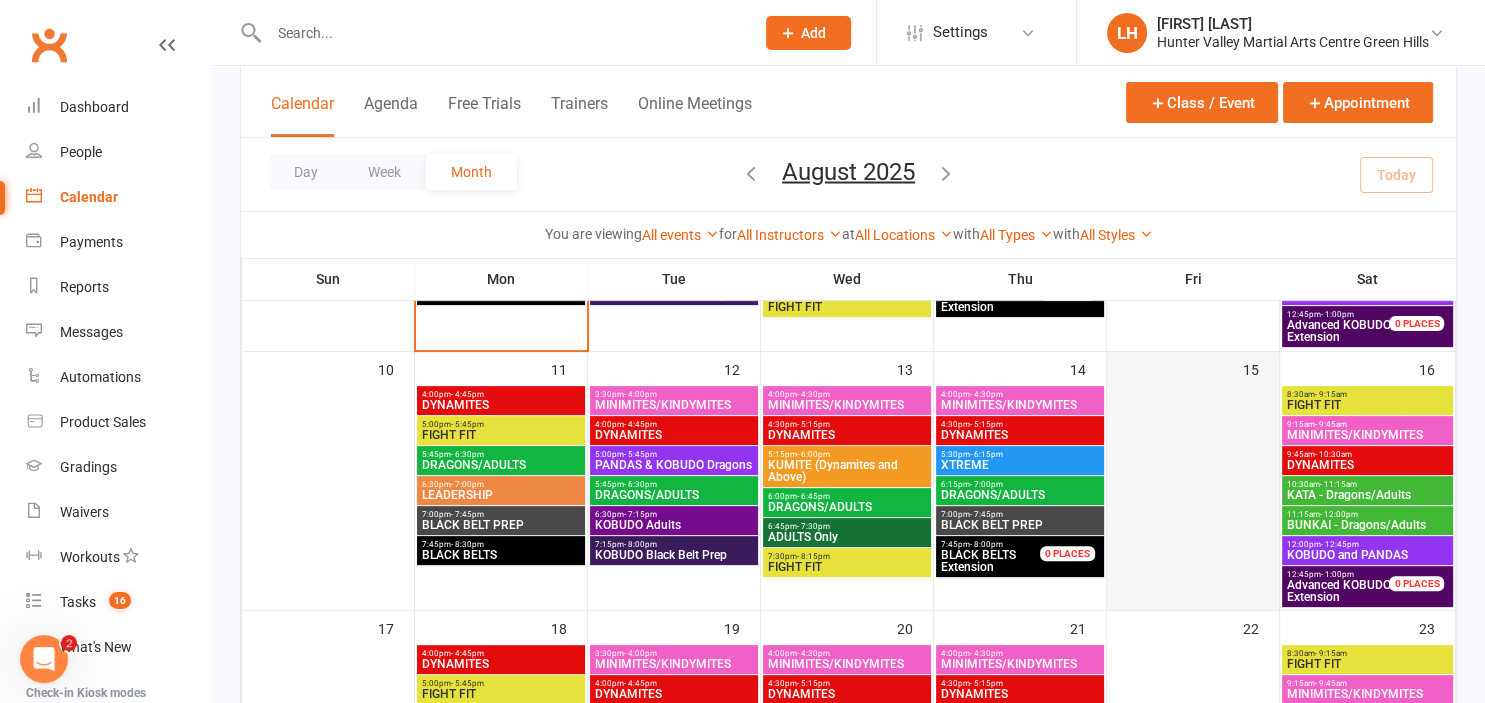 scroll, scrollTop: 382, scrollLeft: 0, axis: vertical 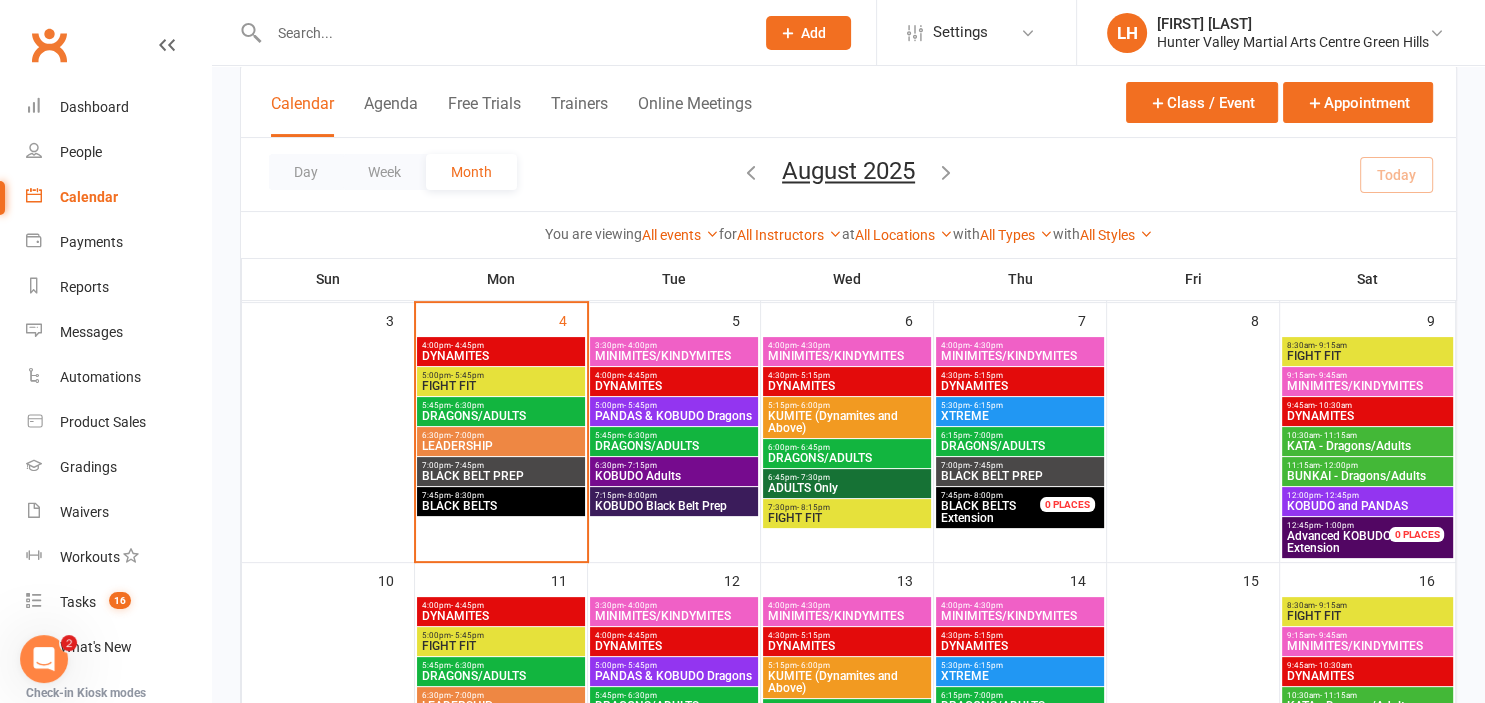 click on "8:30am  - 9:15am" at bounding box center (1368, 345) 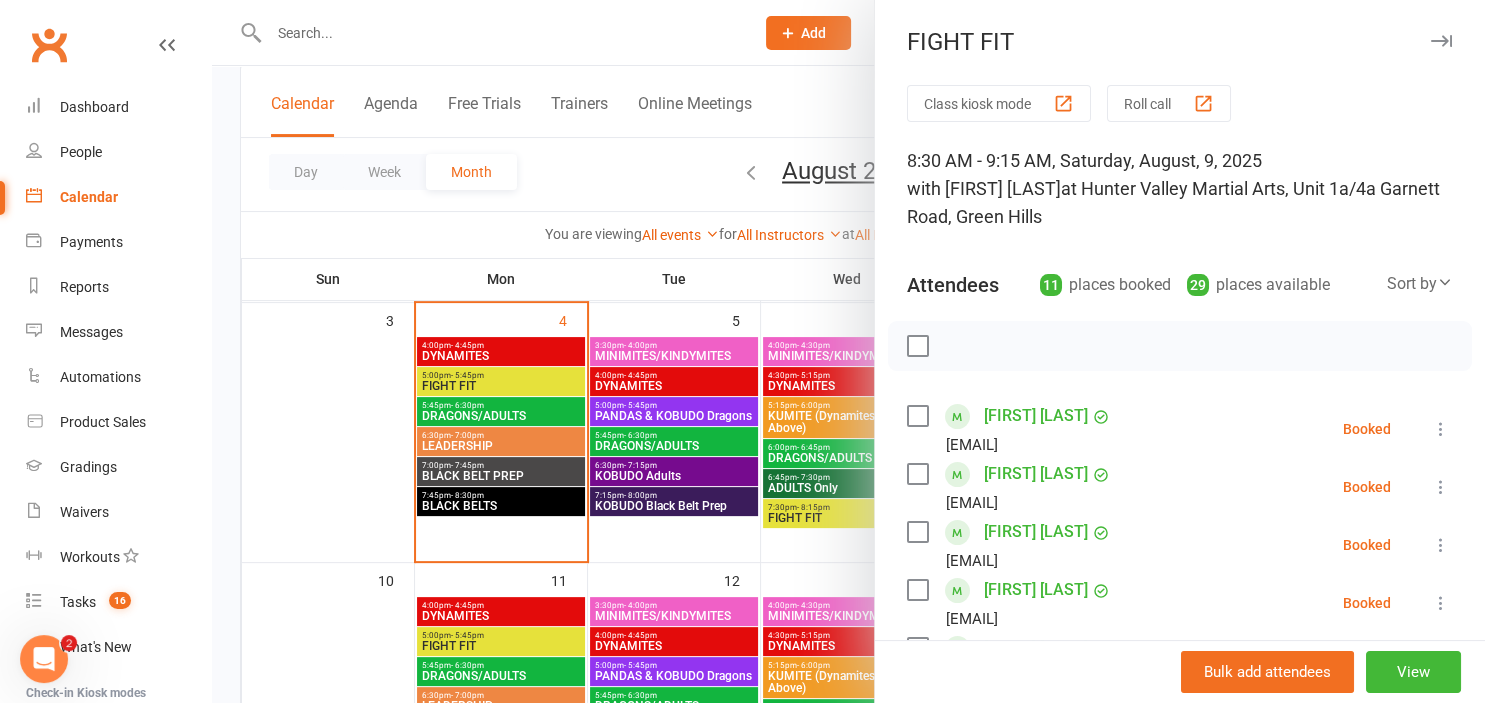 scroll, scrollTop: 756, scrollLeft: 0, axis: vertical 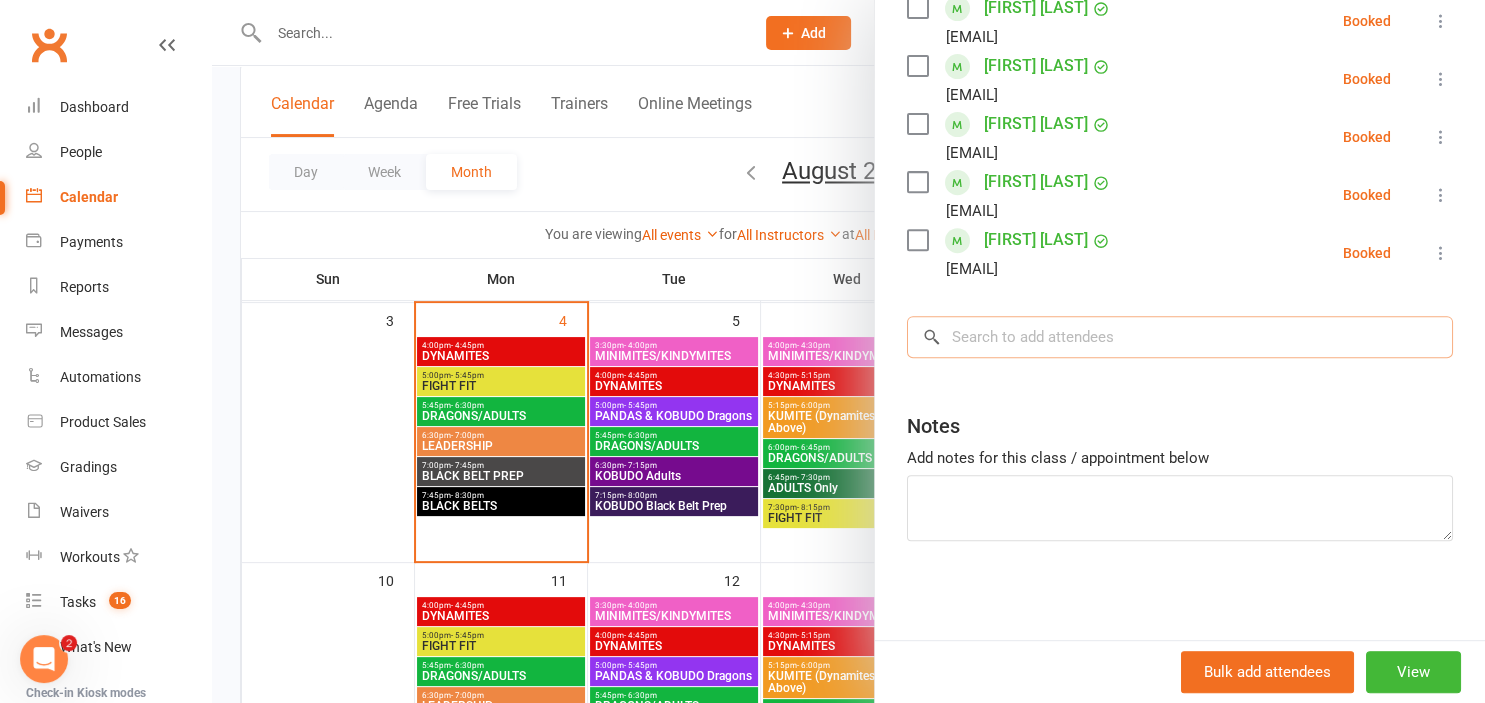 click at bounding box center (1180, 337) 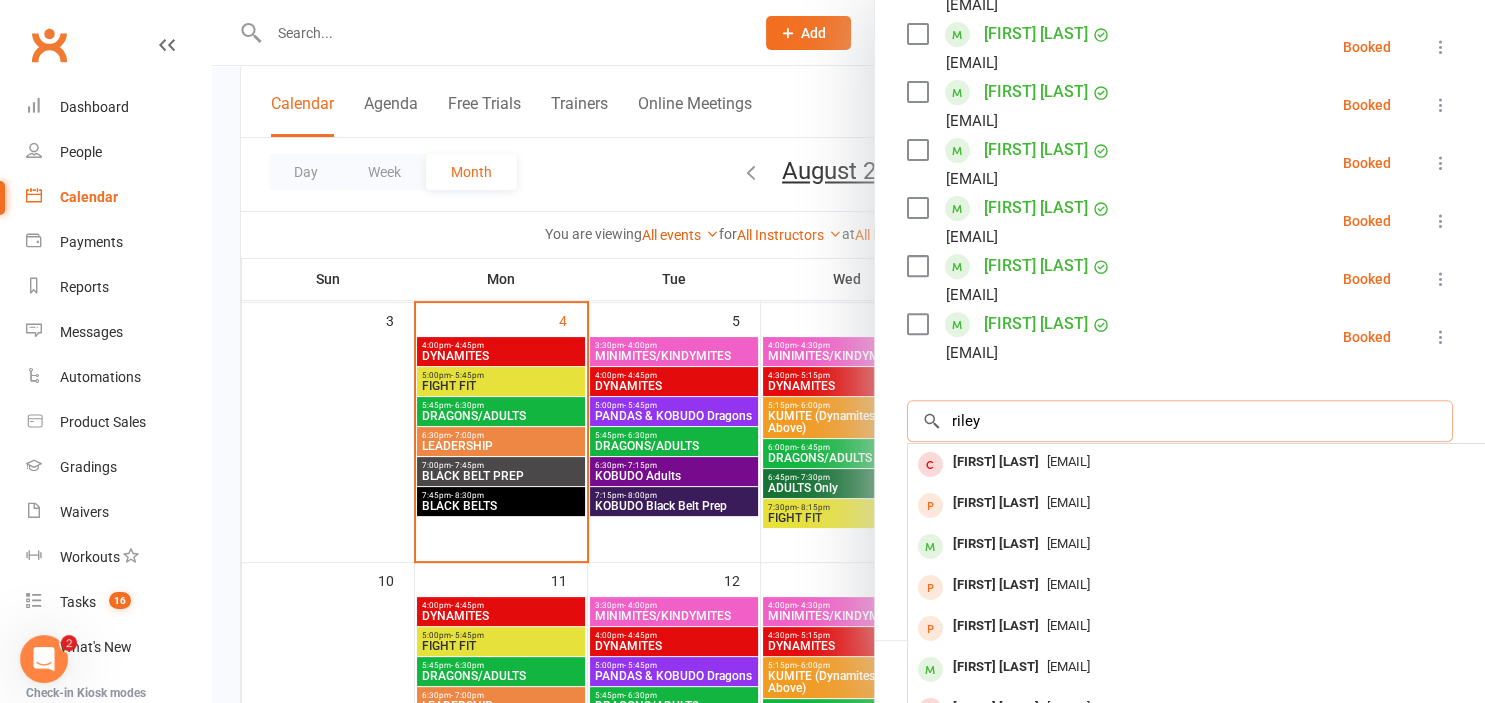 scroll, scrollTop: 646, scrollLeft: 0, axis: vertical 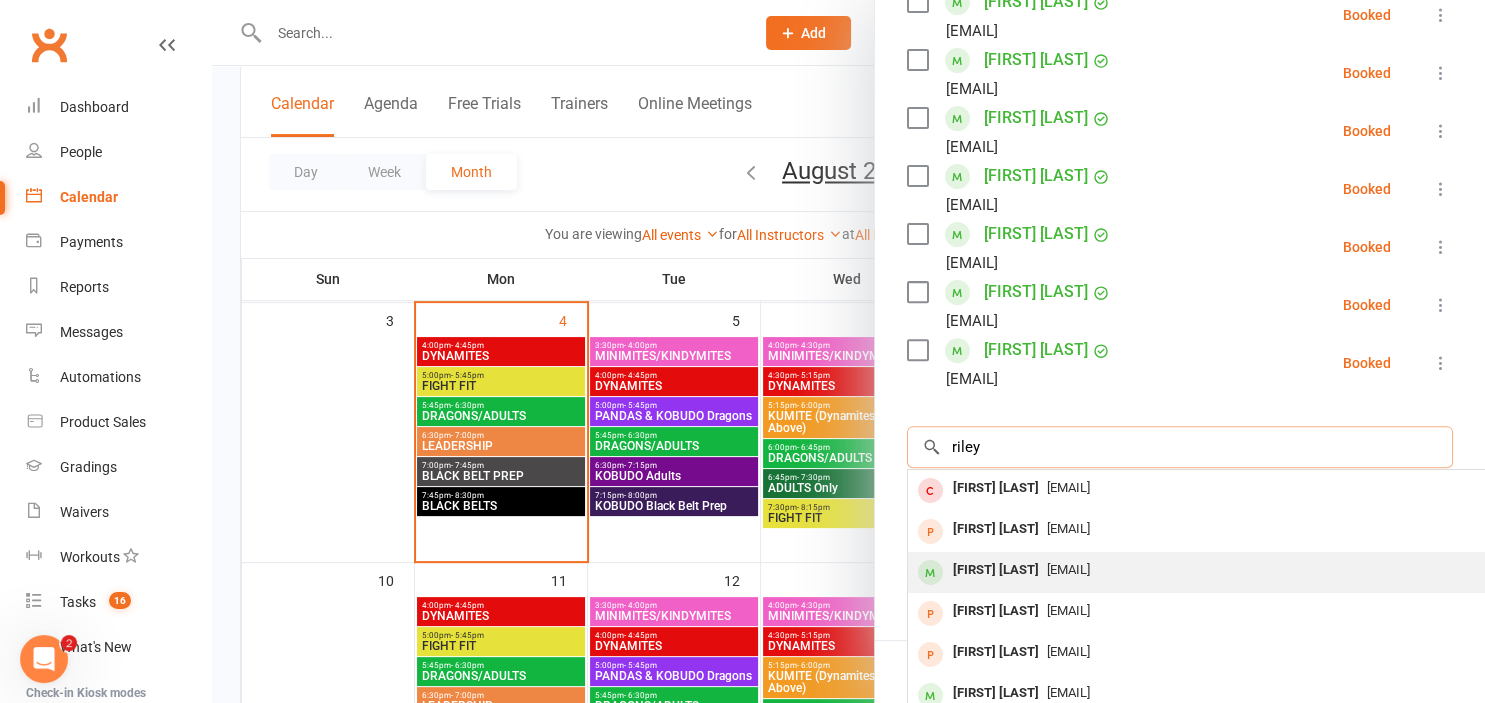 type on "riley" 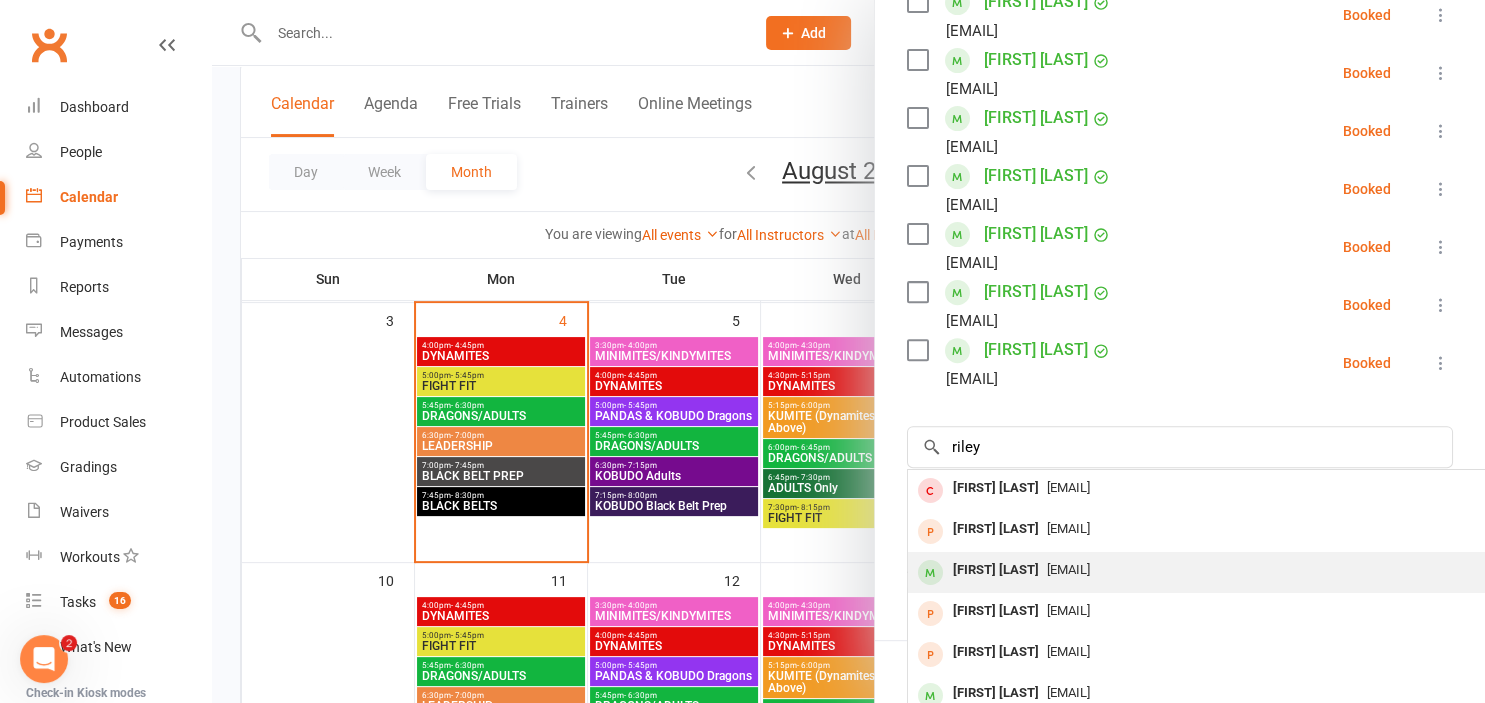 click on "[EMAIL]" at bounding box center (1068, 569) 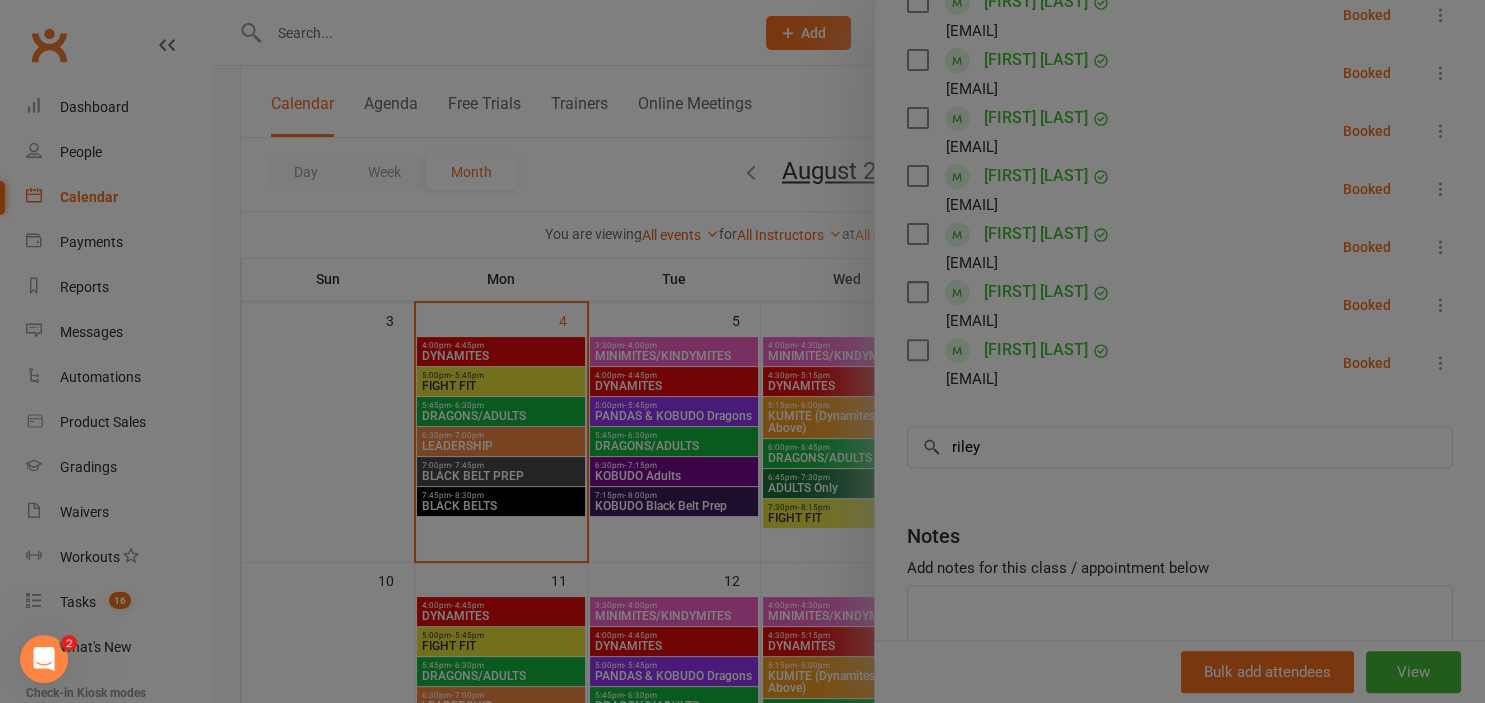 type 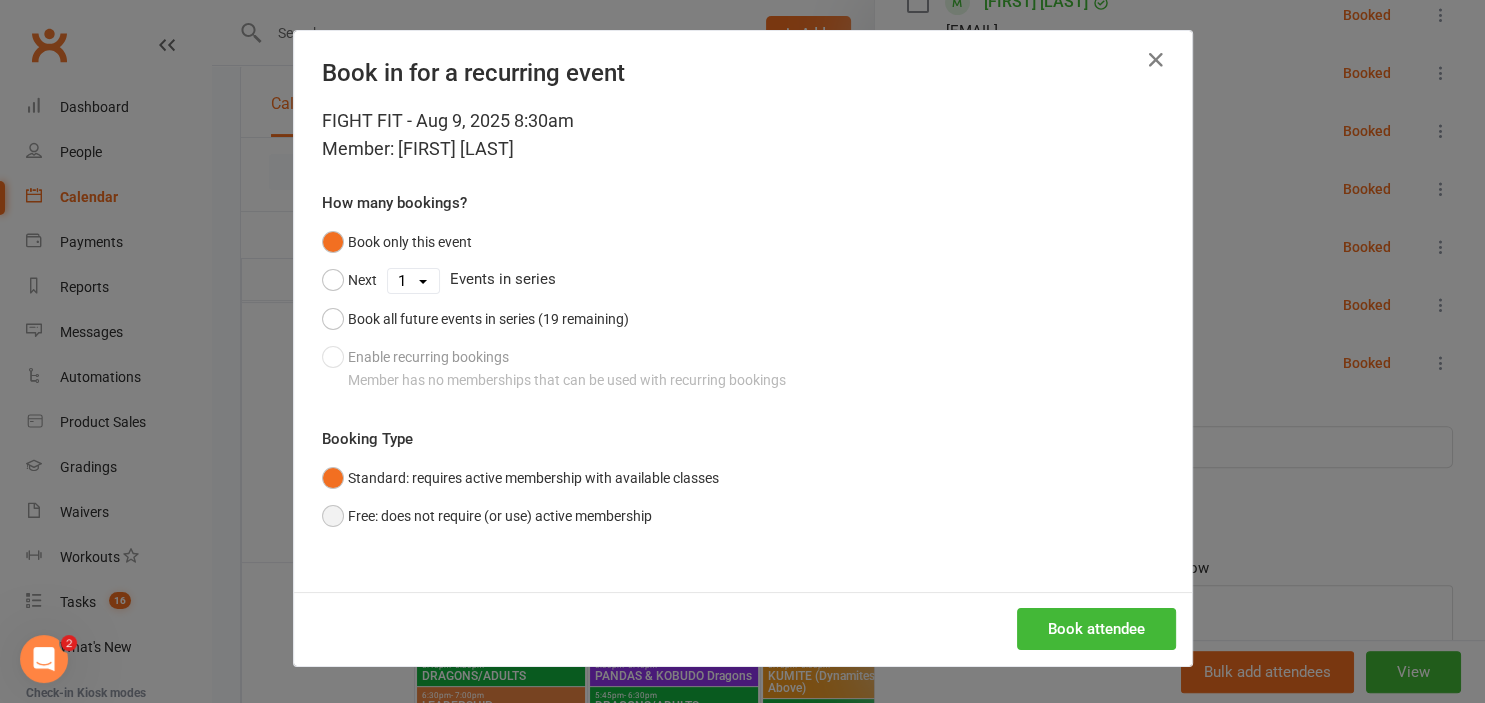 click on "Free: does not require (or use) active membership" at bounding box center (487, 516) 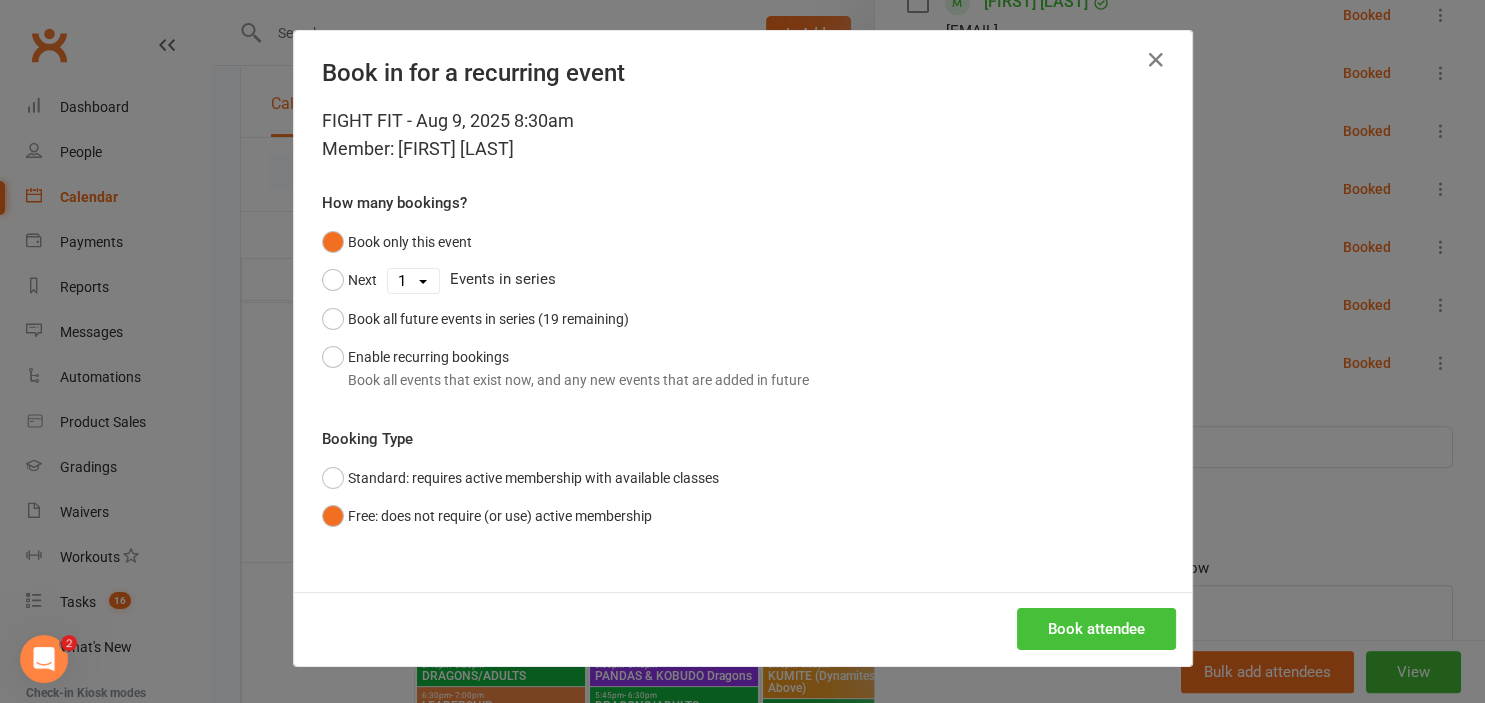 click on "Book attendee" at bounding box center [1096, 629] 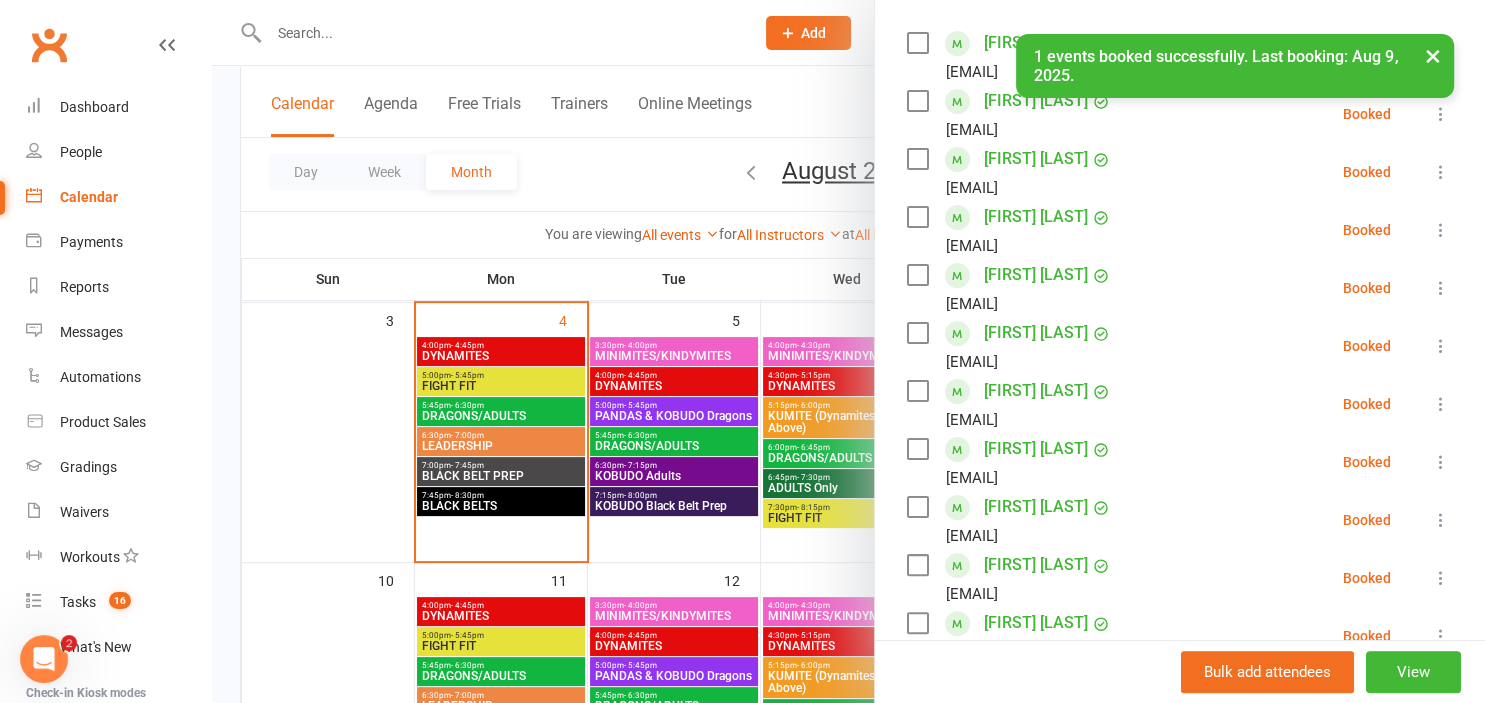 scroll, scrollTop: 0, scrollLeft: 0, axis: both 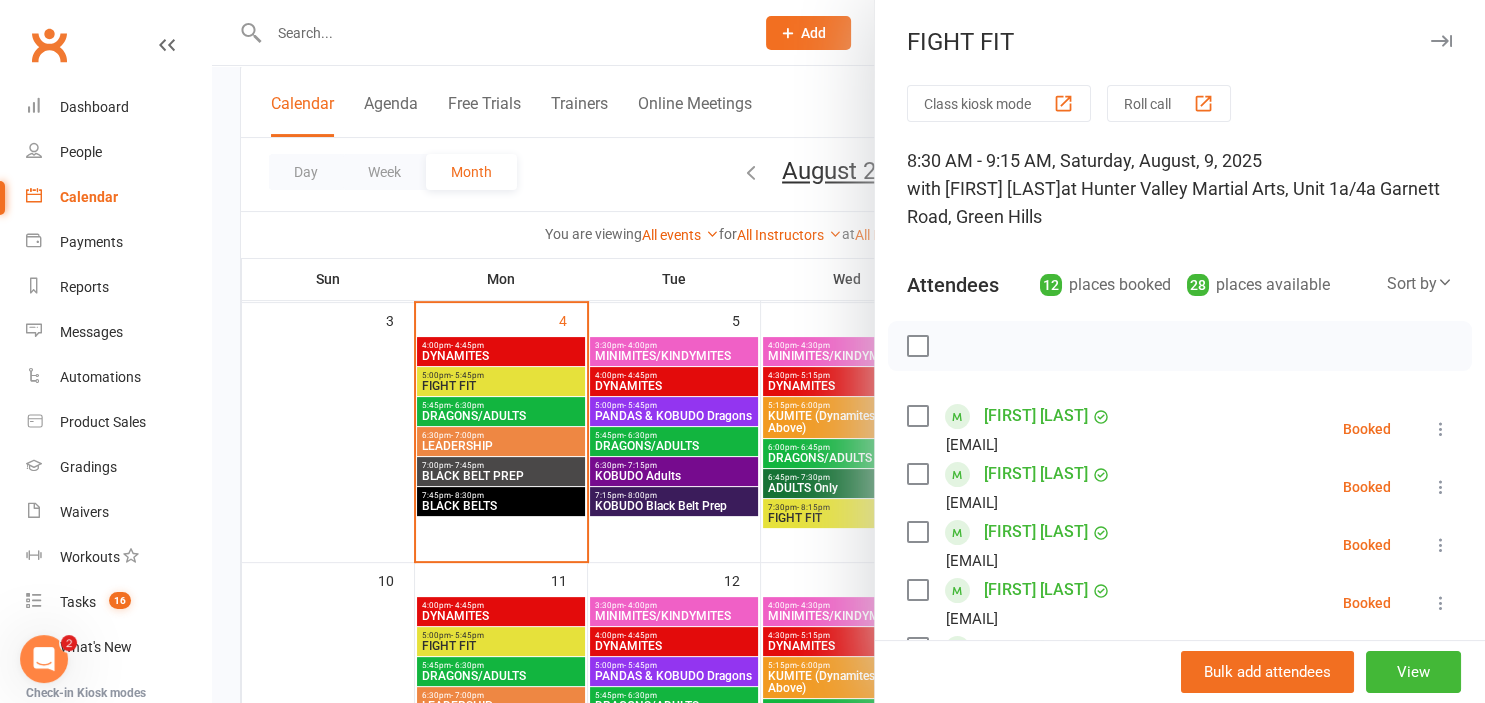 click at bounding box center [848, 351] 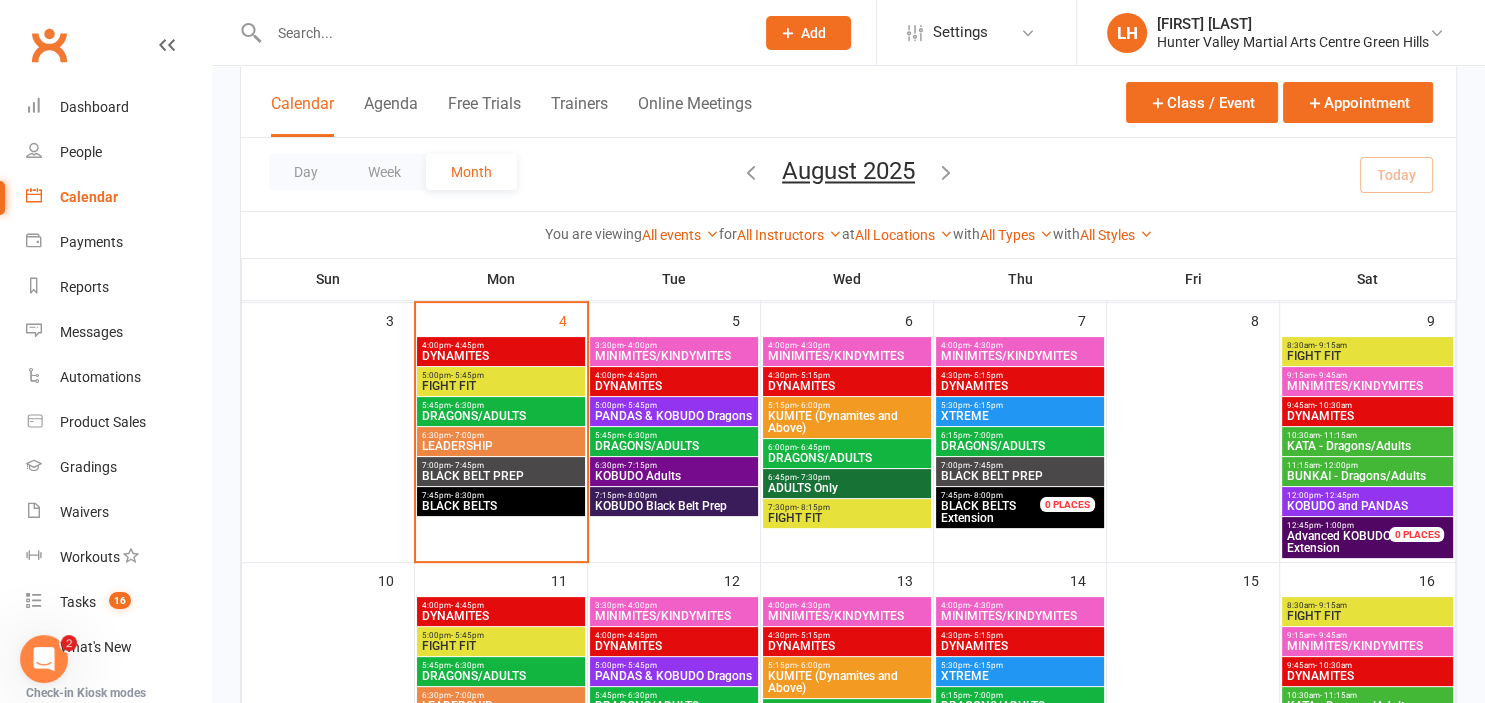 click at bounding box center (501, 33) 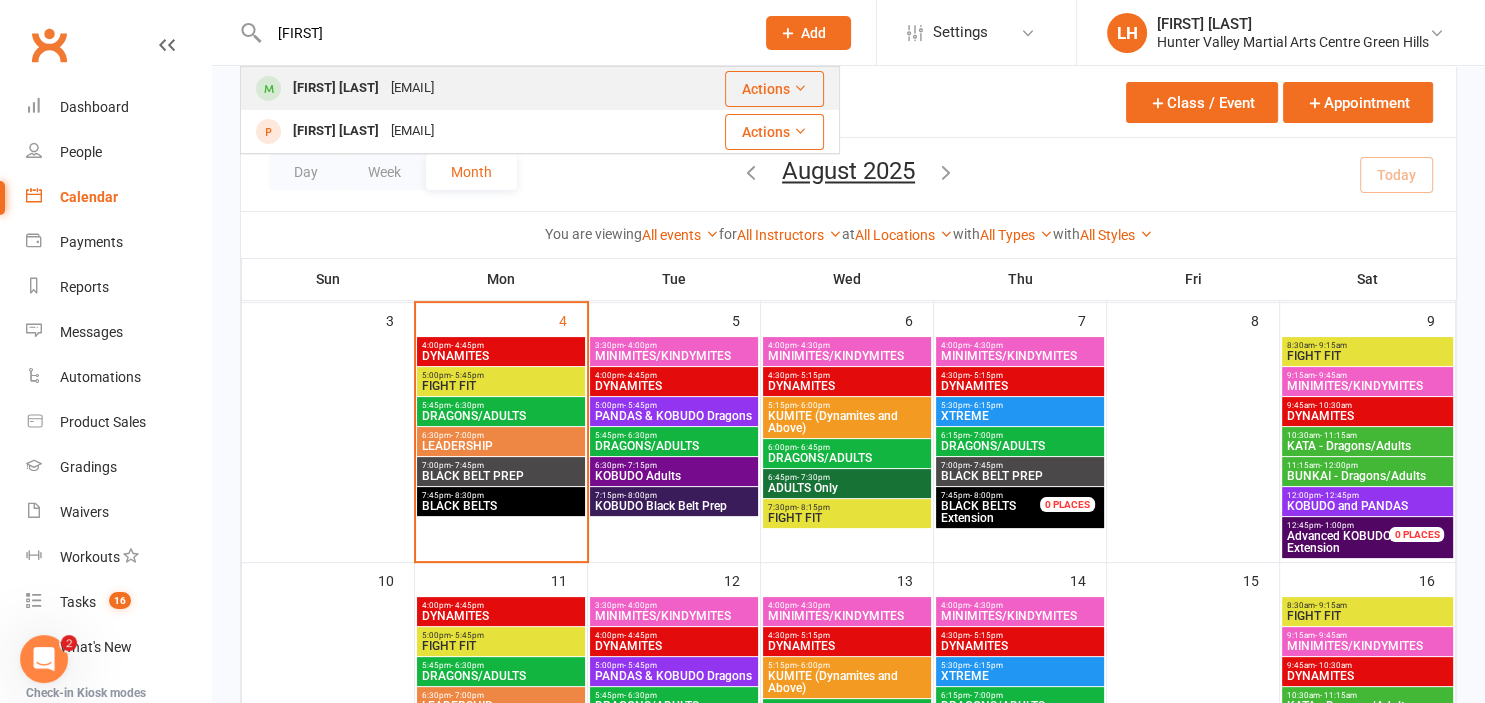 type on "[FIRST]" 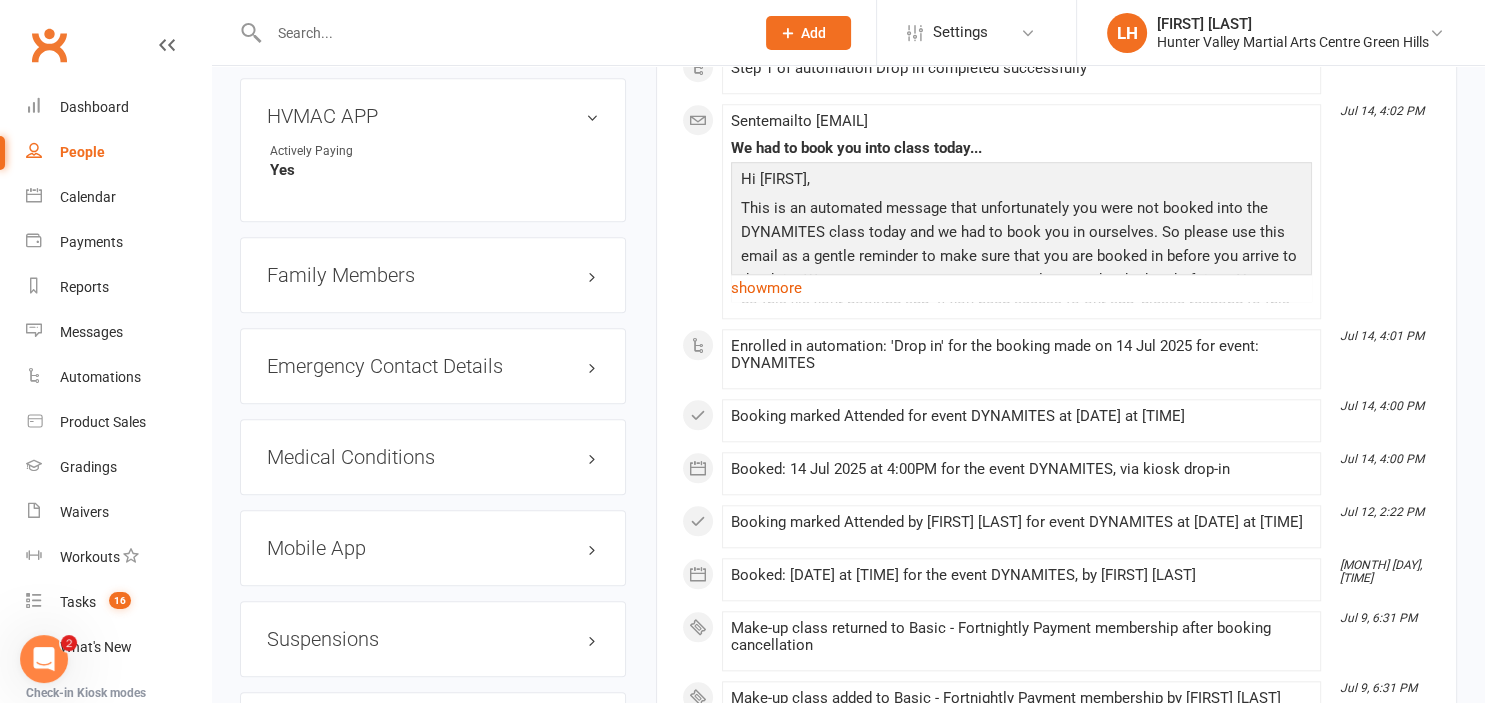 scroll, scrollTop: 2006, scrollLeft: 0, axis: vertical 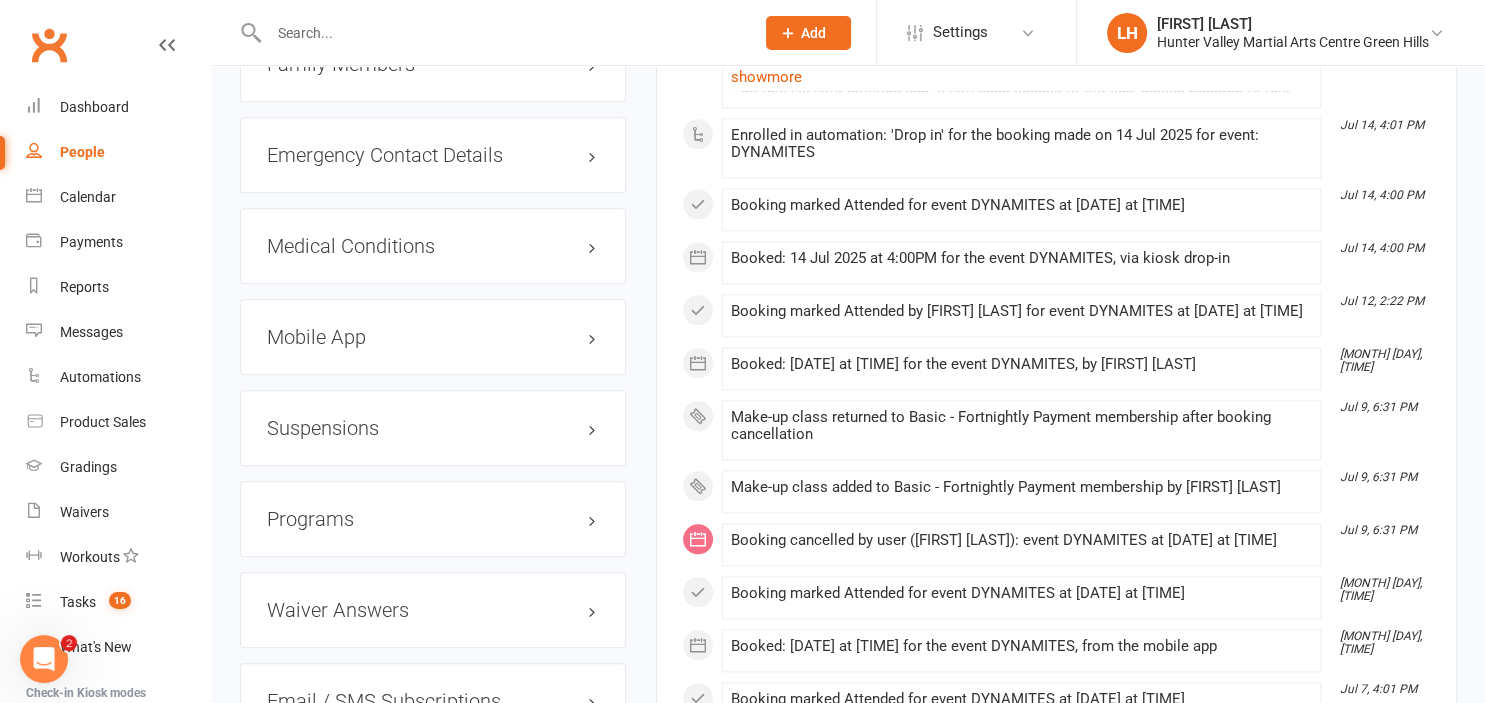 click on "Mobile App" at bounding box center (433, 337) 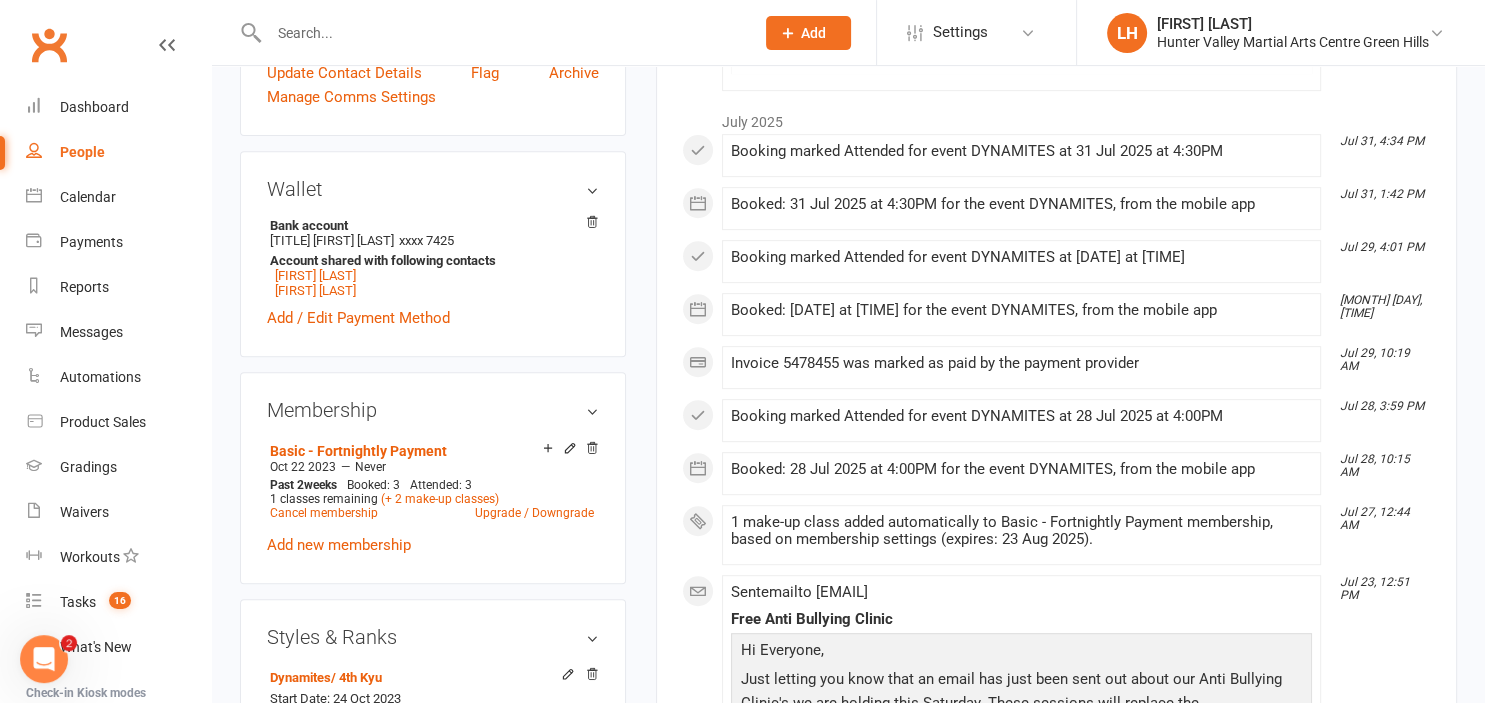 scroll, scrollTop: 739, scrollLeft: 0, axis: vertical 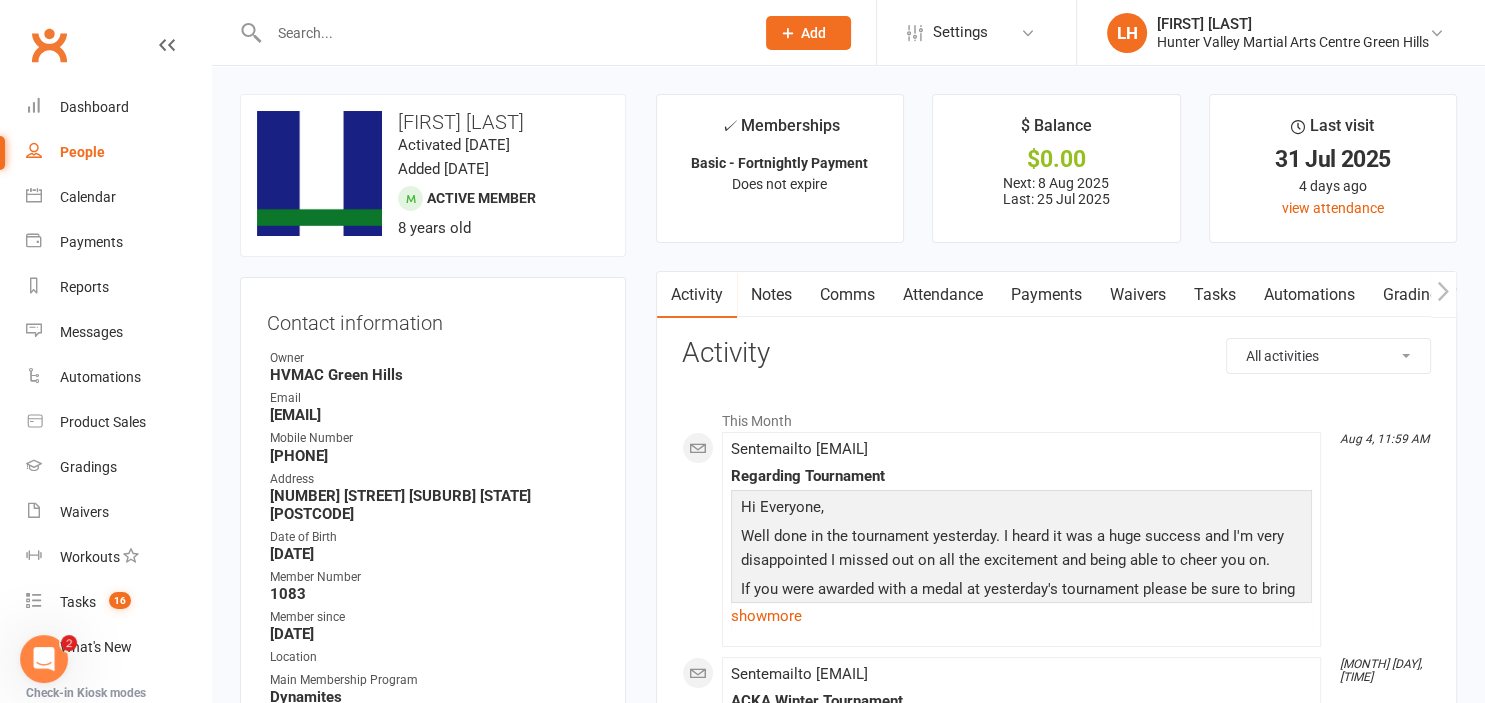 click on "Attendance" at bounding box center (943, 295) 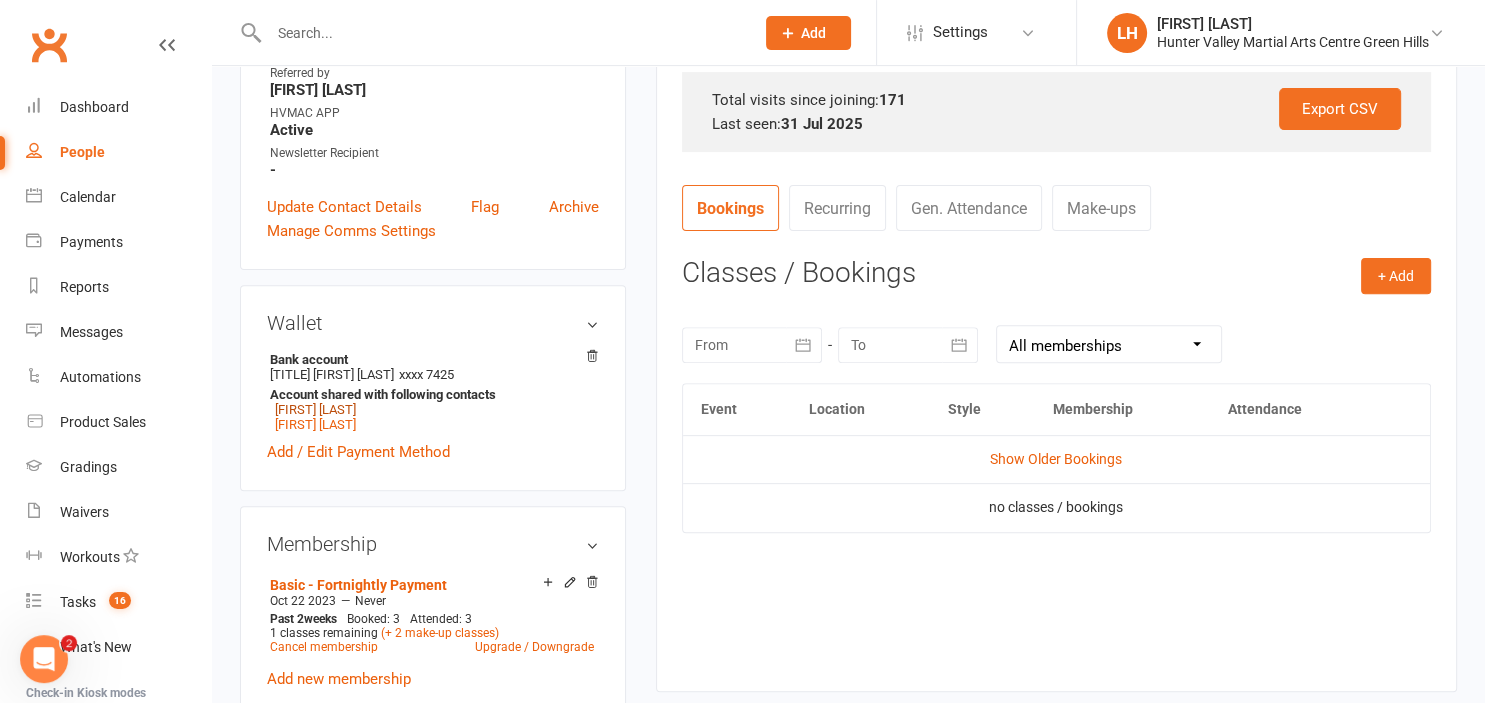 scroll, scrollTop: 739, scrollLeft: 0, axis: vertical 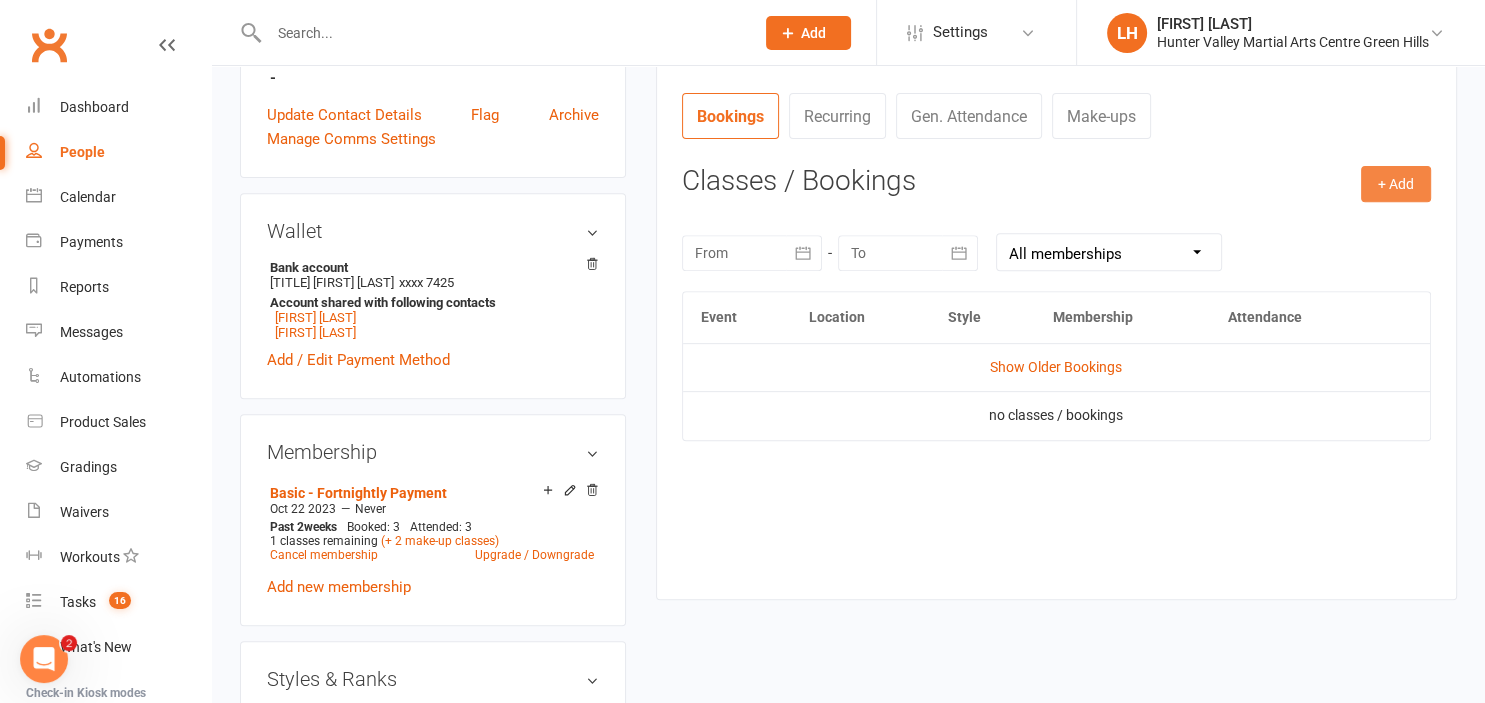click on "+ Add" at bounding box center [1396, 184] 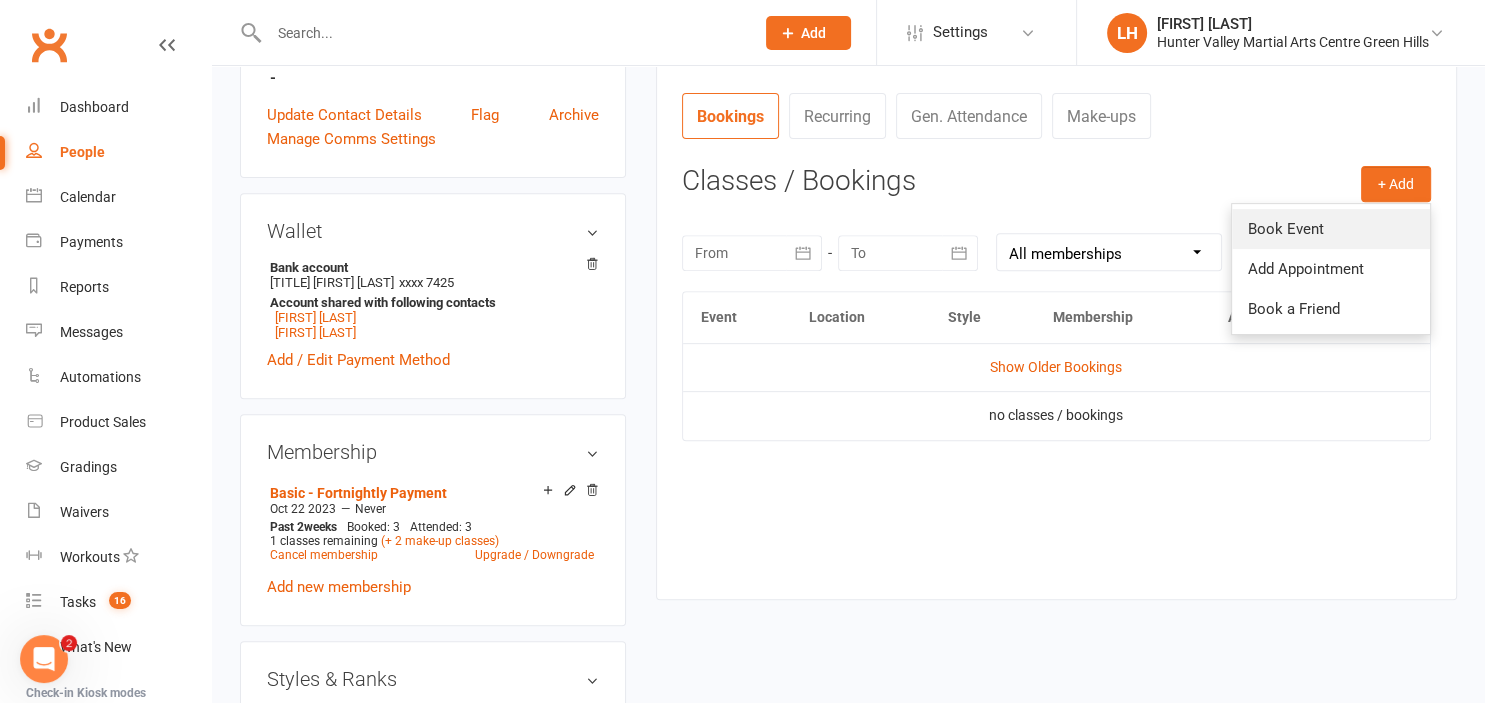 click on "Book Event" at bounding box center [1331, 229] 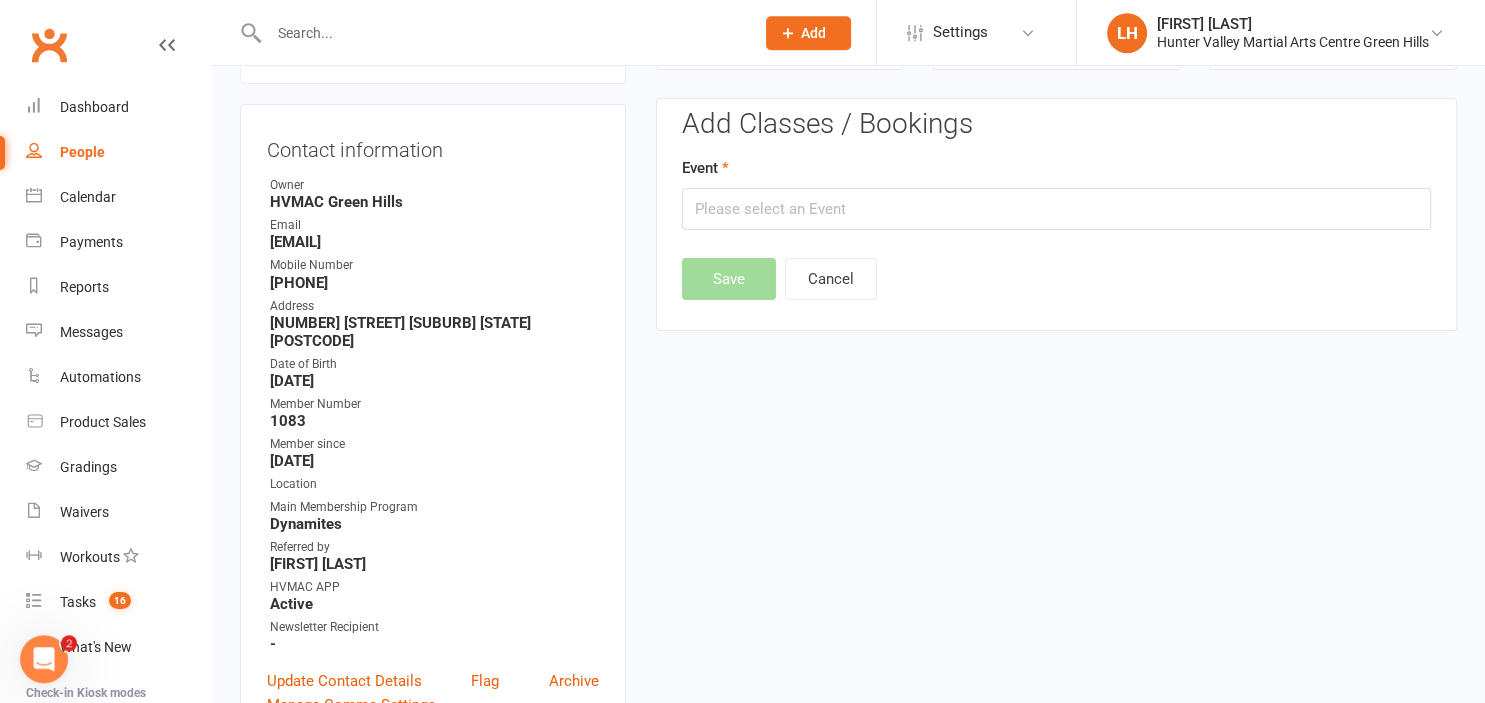 scroll, scrollTop: 171, scrollLeft: 0, axis: vertical 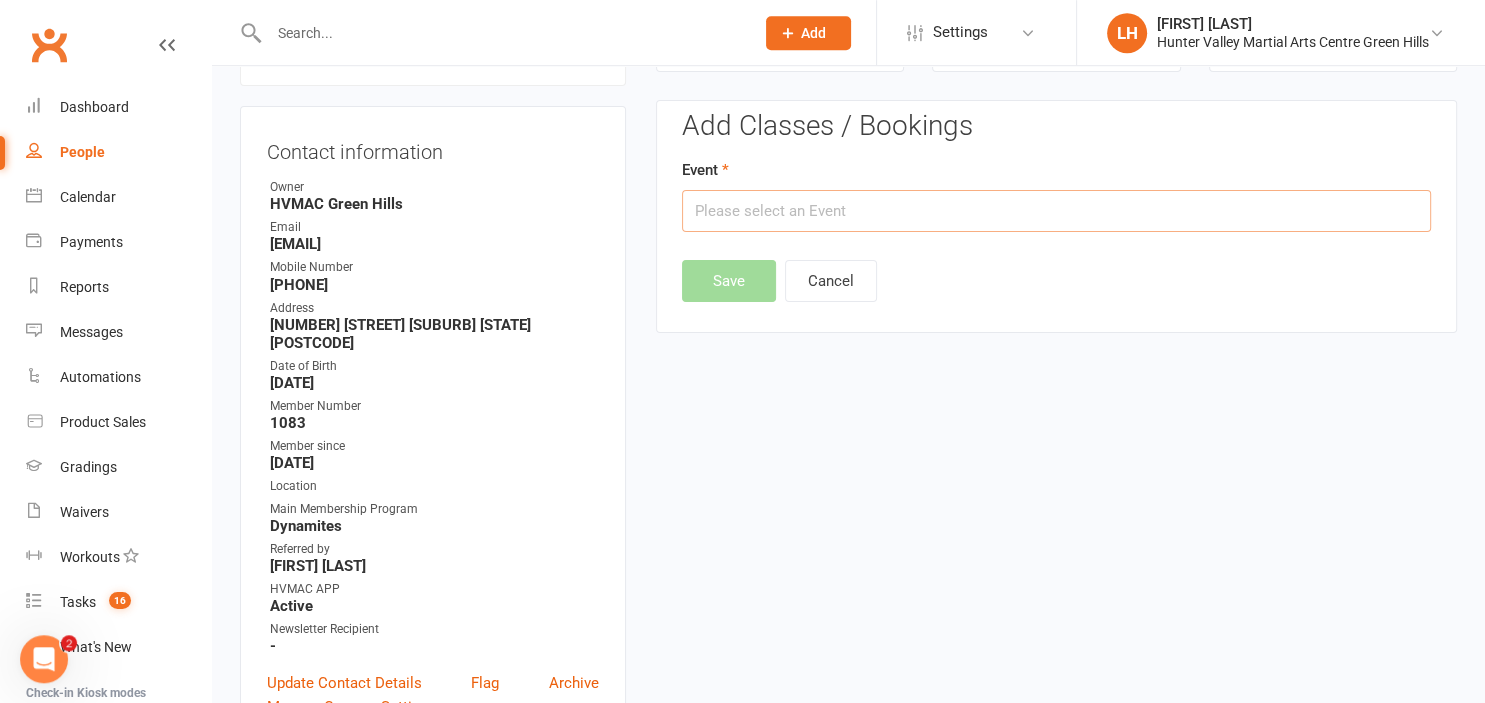 click at bounding box center (1056, 211) 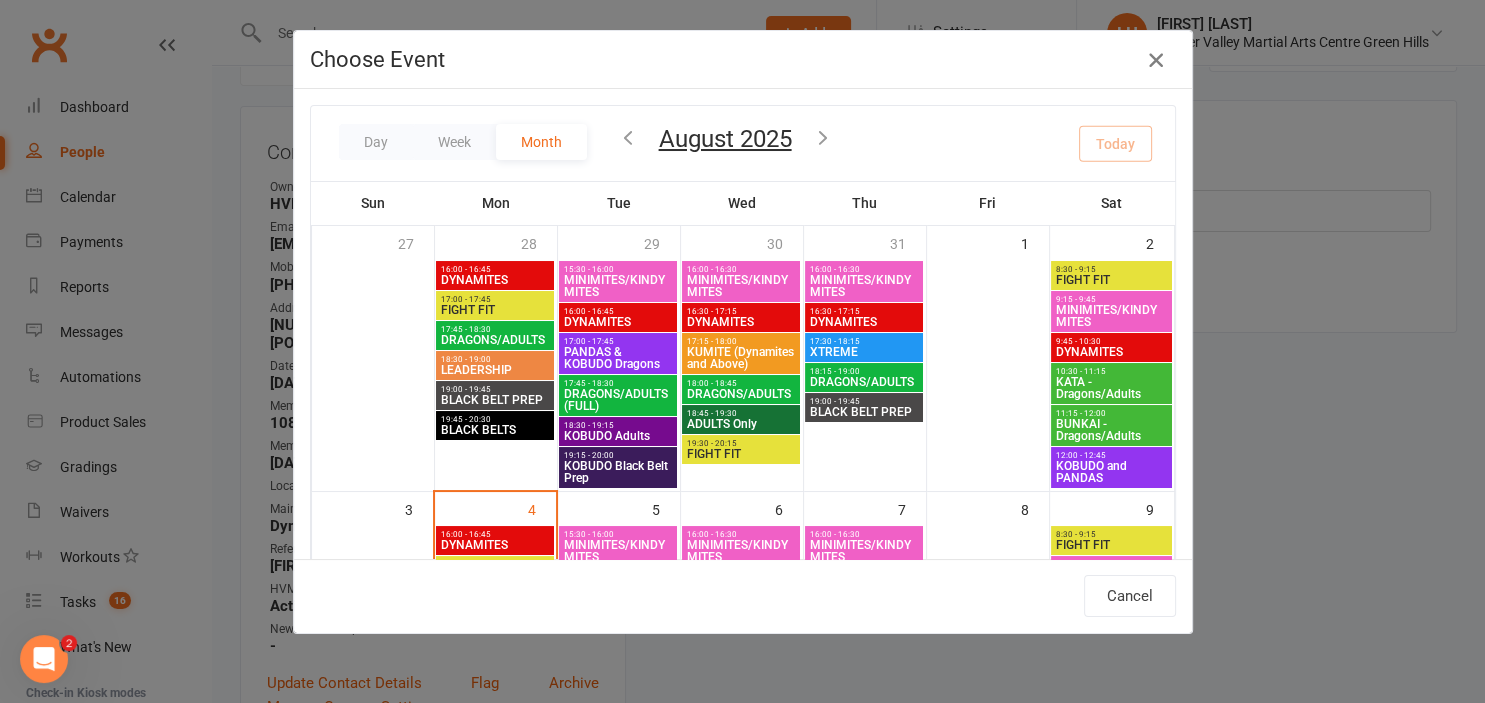 click at bounding box center (1156, 60) 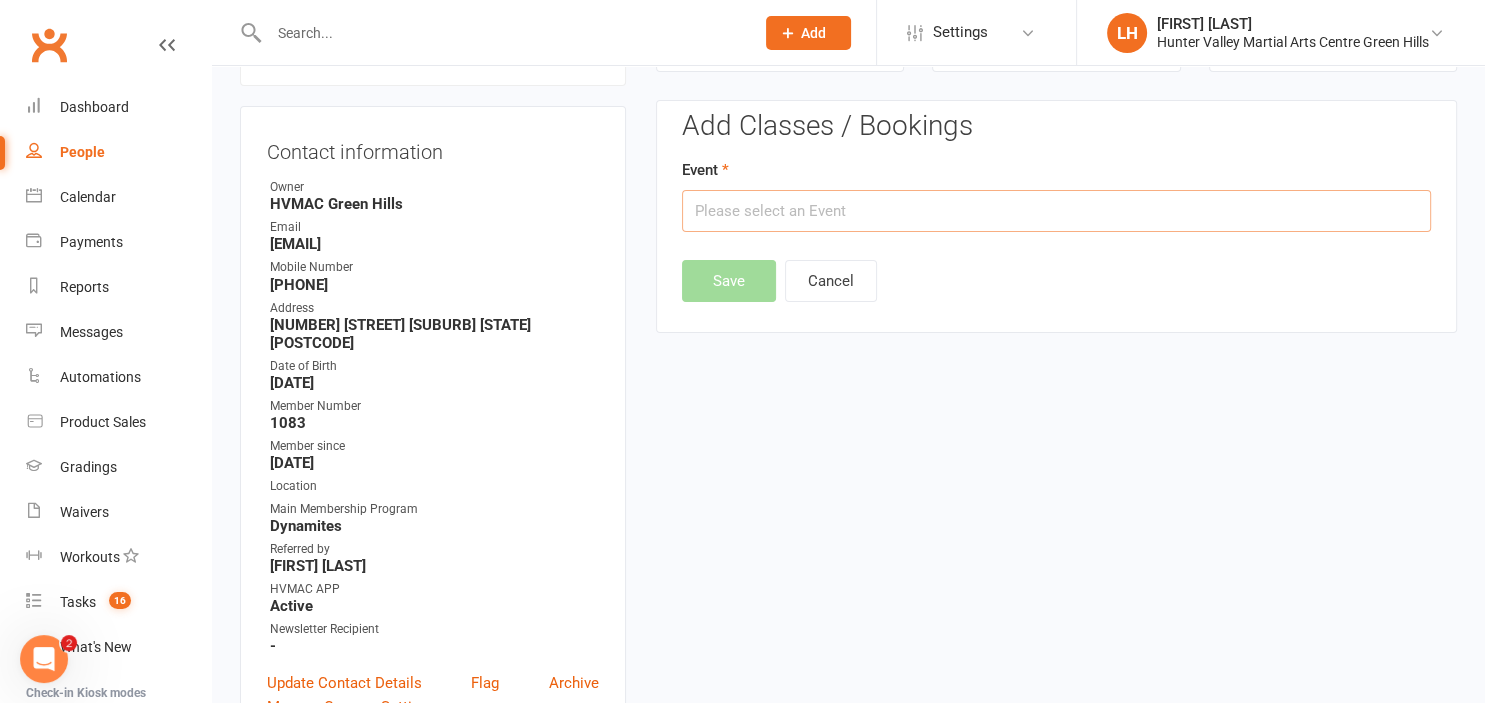 click at bounding box center (1056, 211) 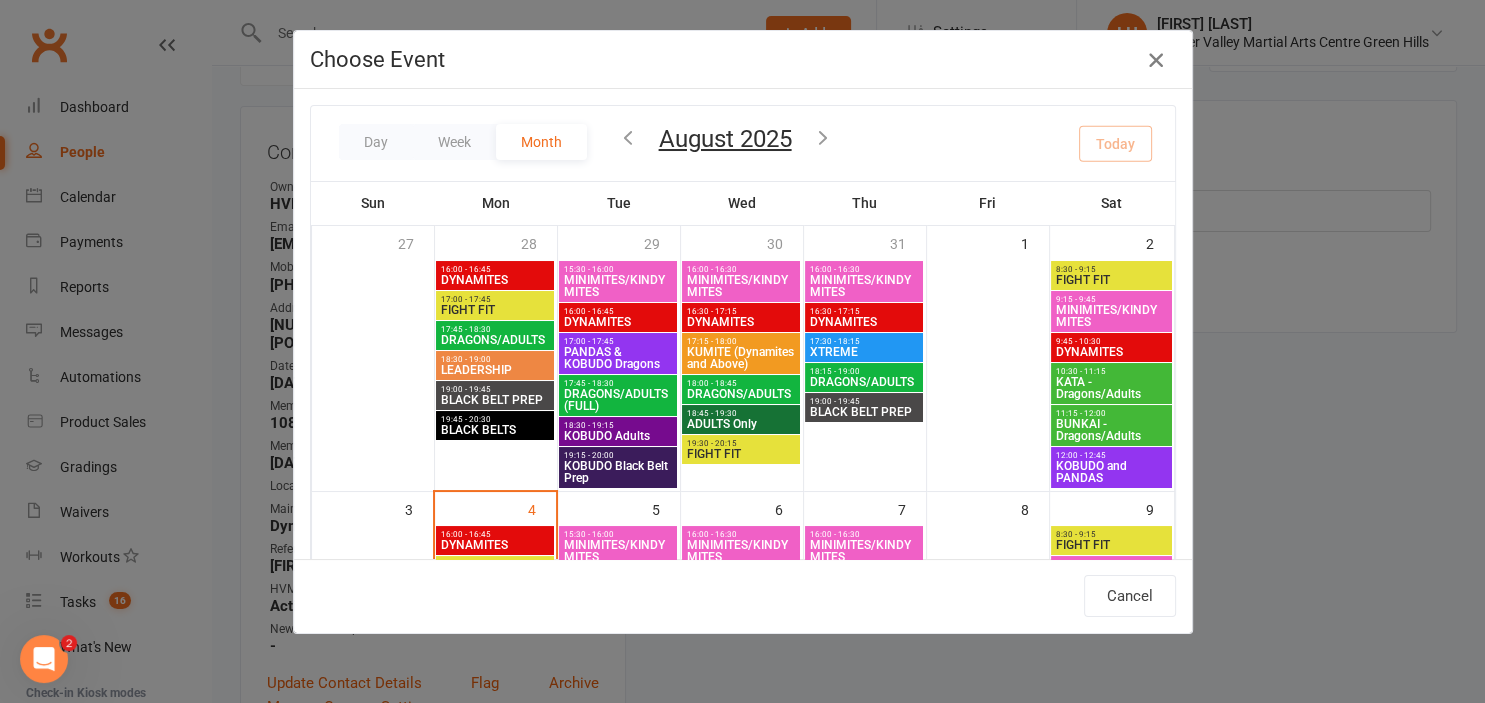 click at bounding box center [1156, 60] 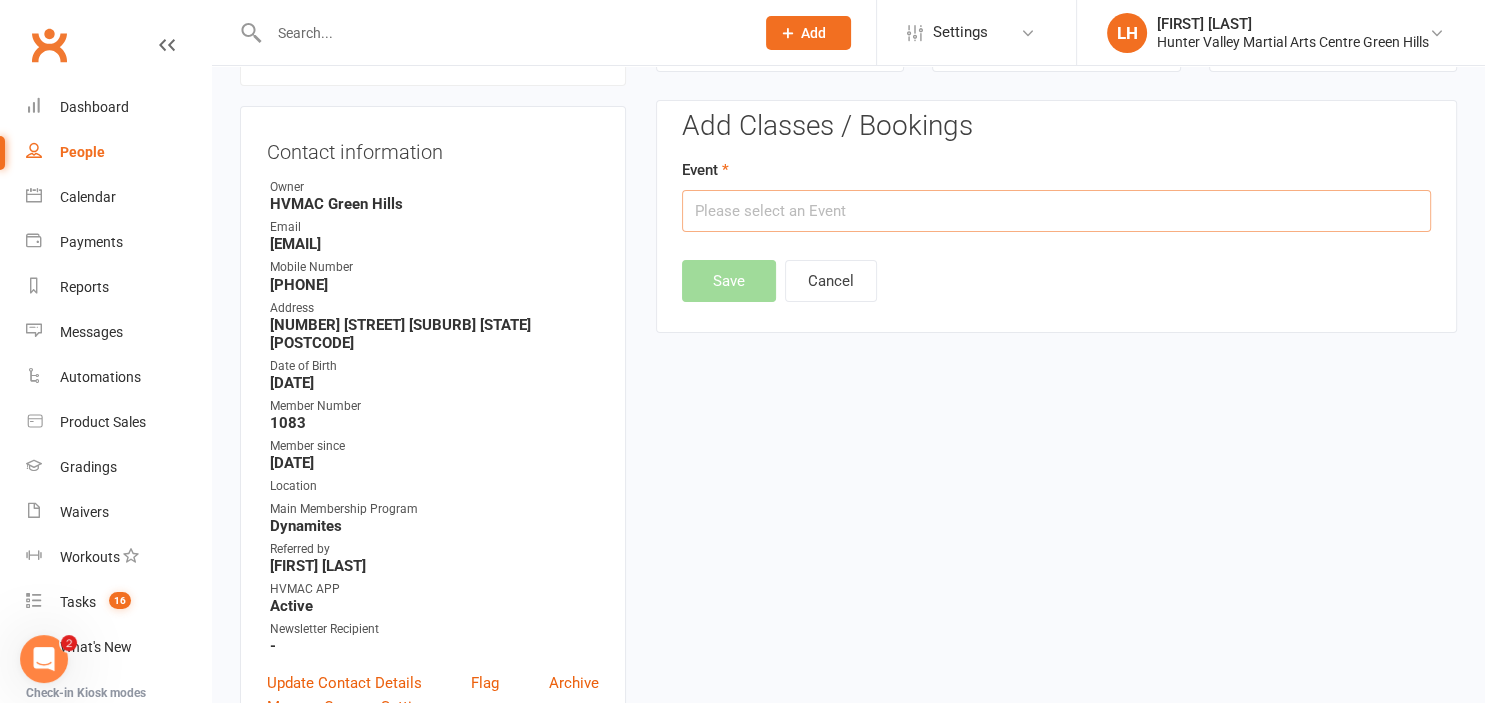 click at bounding box center (1056, 211) 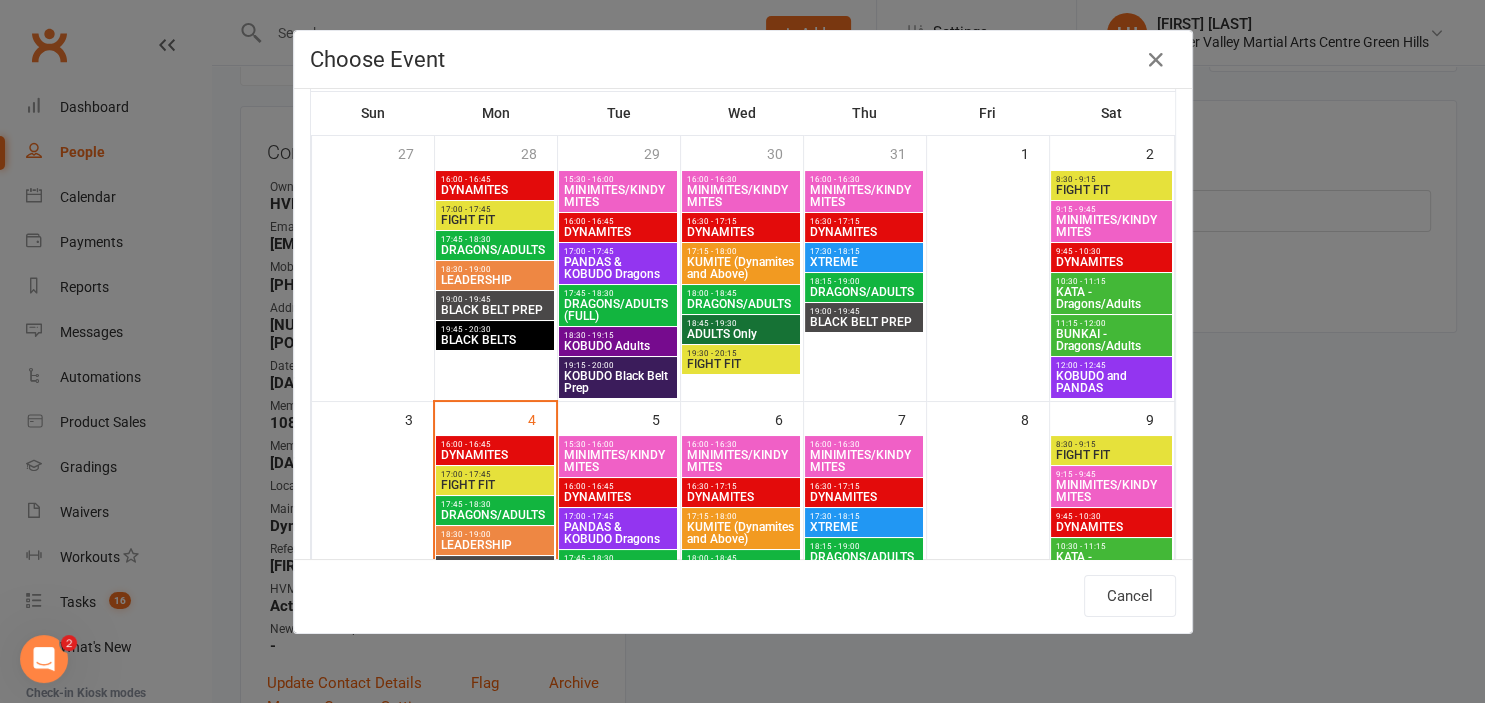 scroll, scrollTop: 110, scrollLeft: 0, axis: vertical 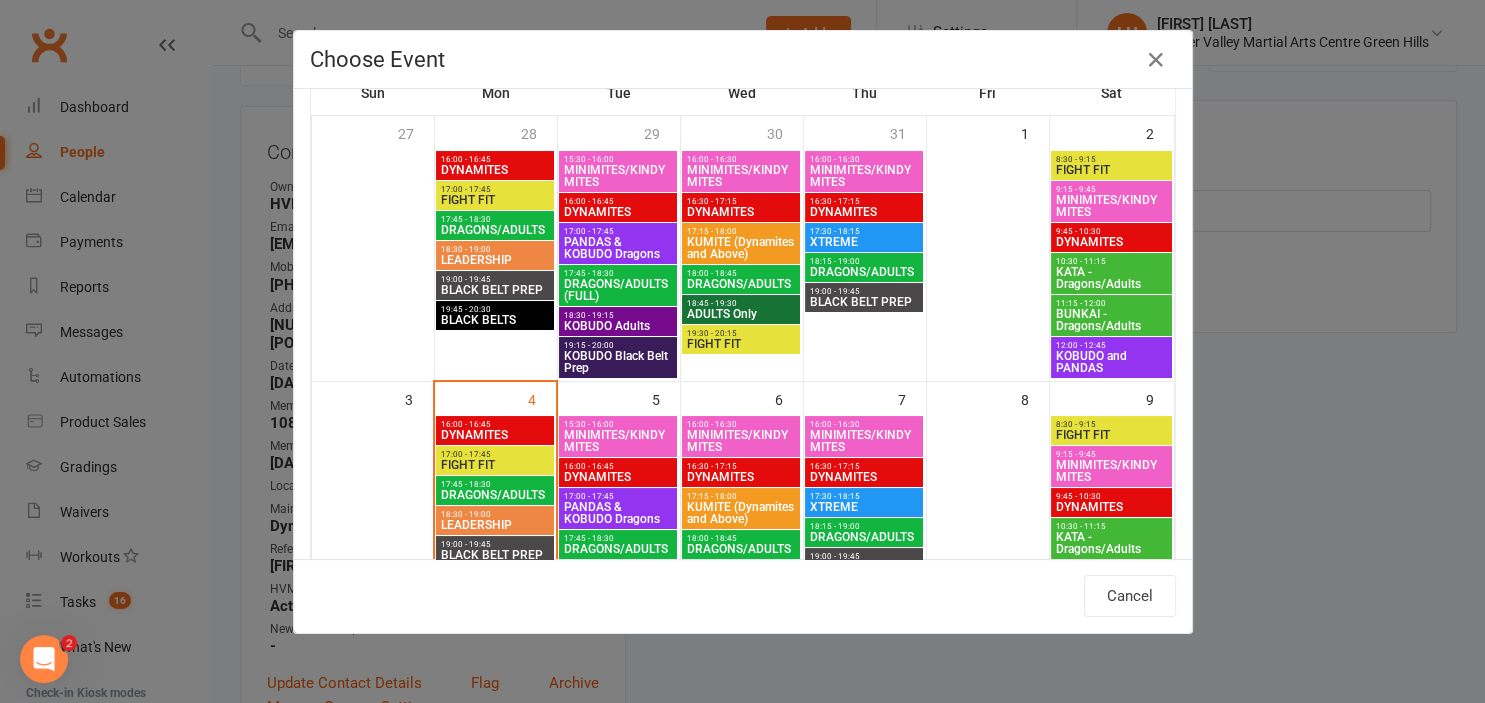 click on "16:00 - 16:45 DYNAMITES" at bounding box center (495, 430) 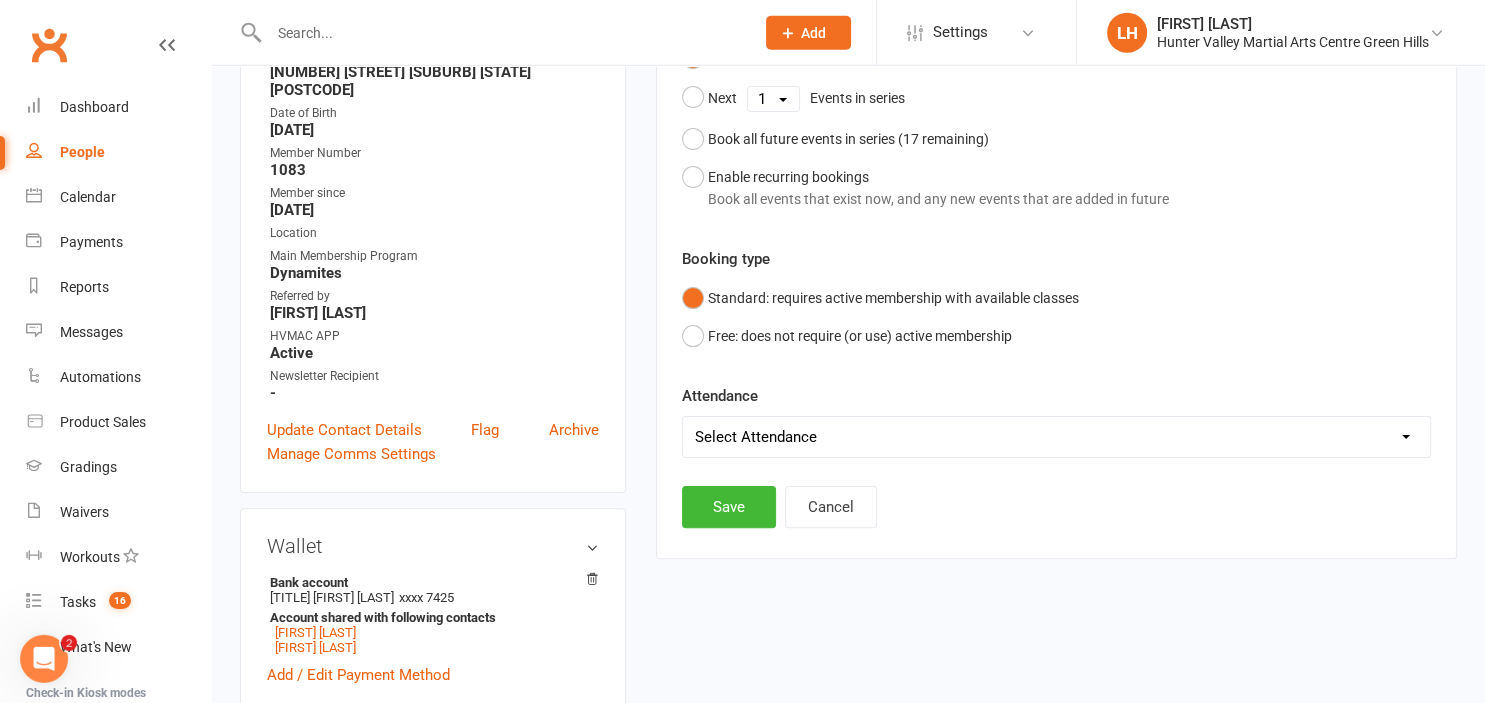 scroll, scrollTop: 488, scrollLeft: 0, axis: vertical 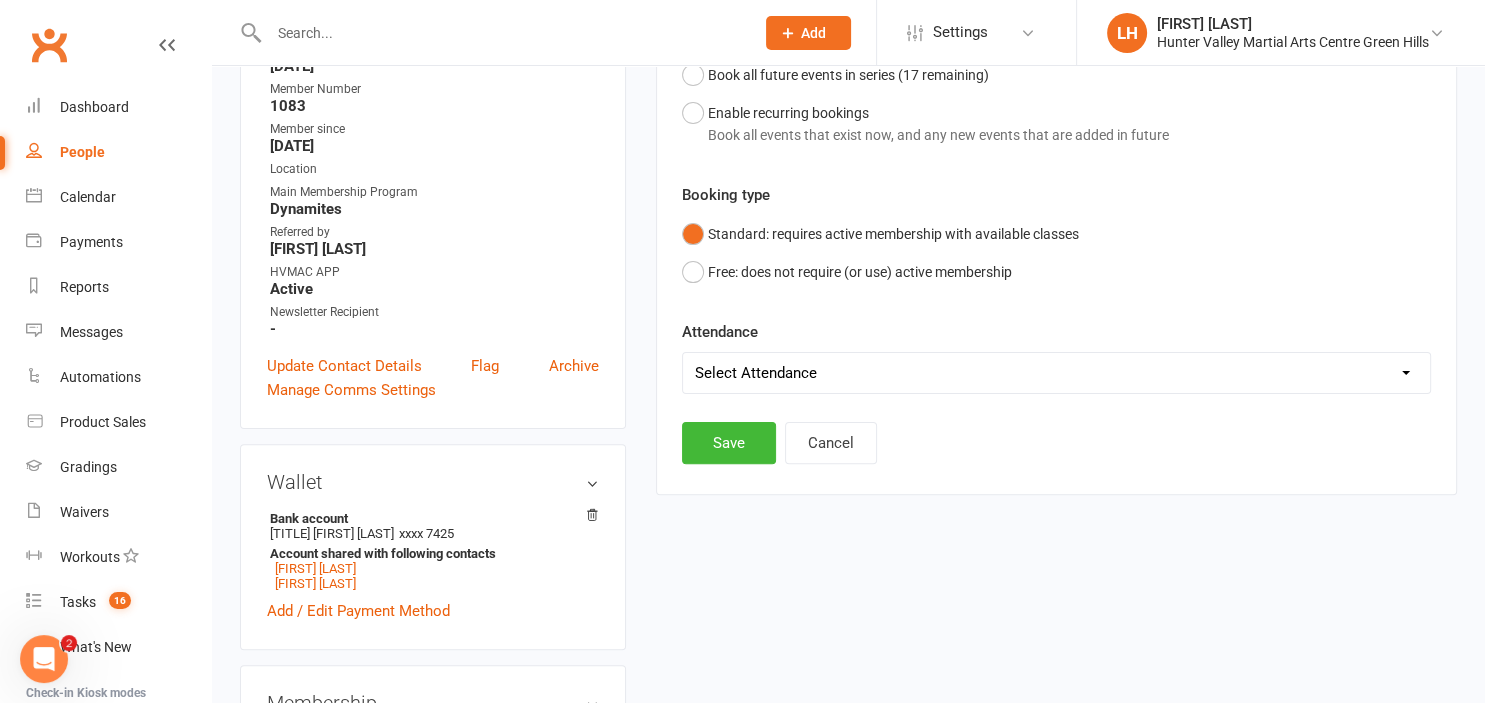 click on "Select Attendance Attended Absent" at bounding box center [1056, 373] 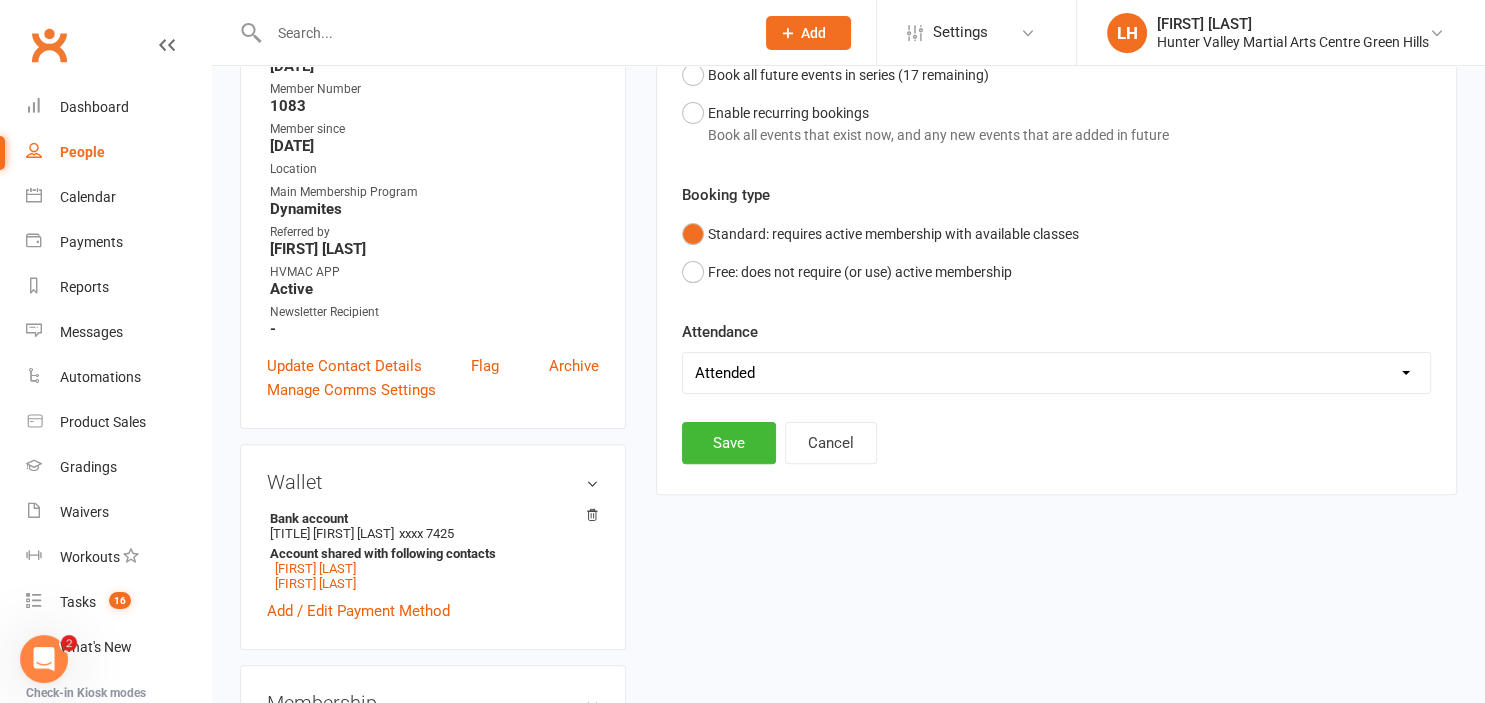 click on "Attended" at bounding box center (0, 0) 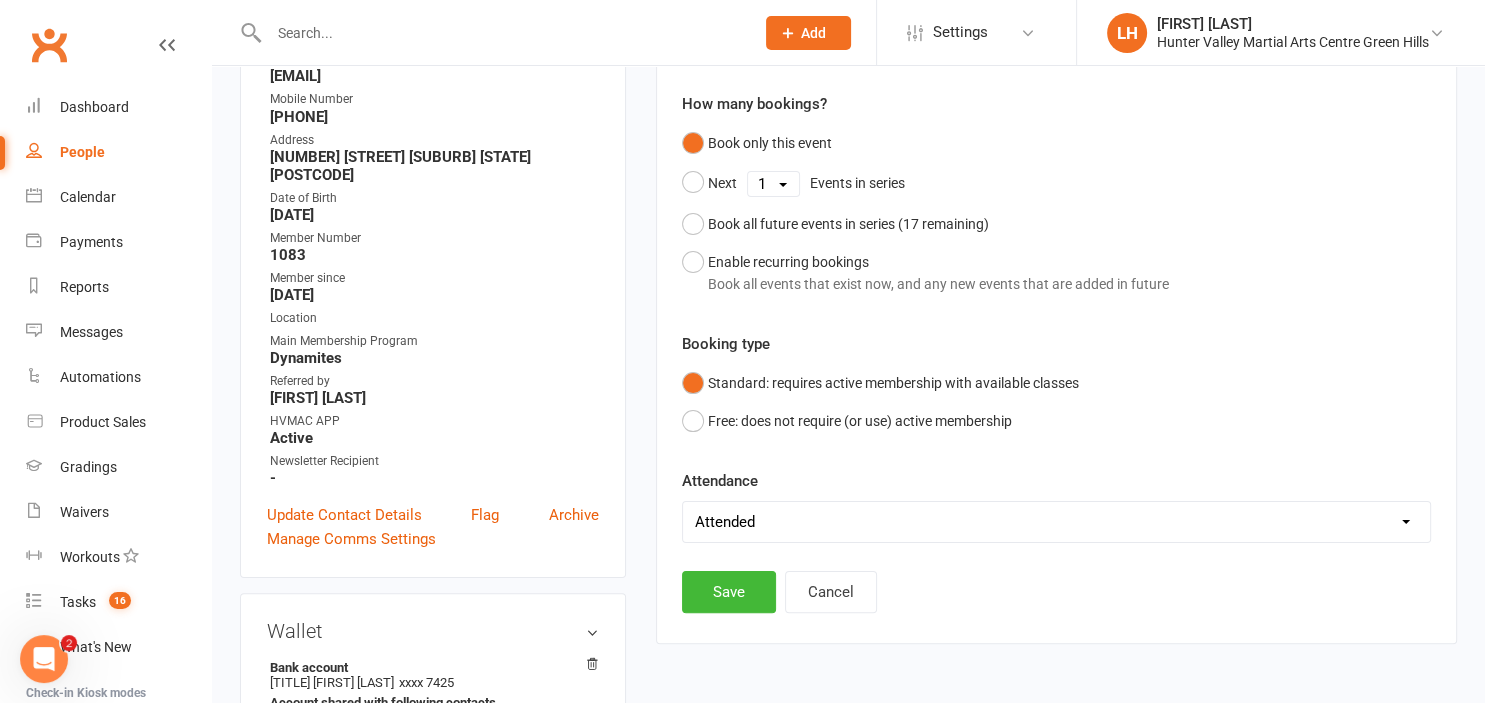 scroll, scrollTop: 382, scrollLeft: 0, axis: vertical 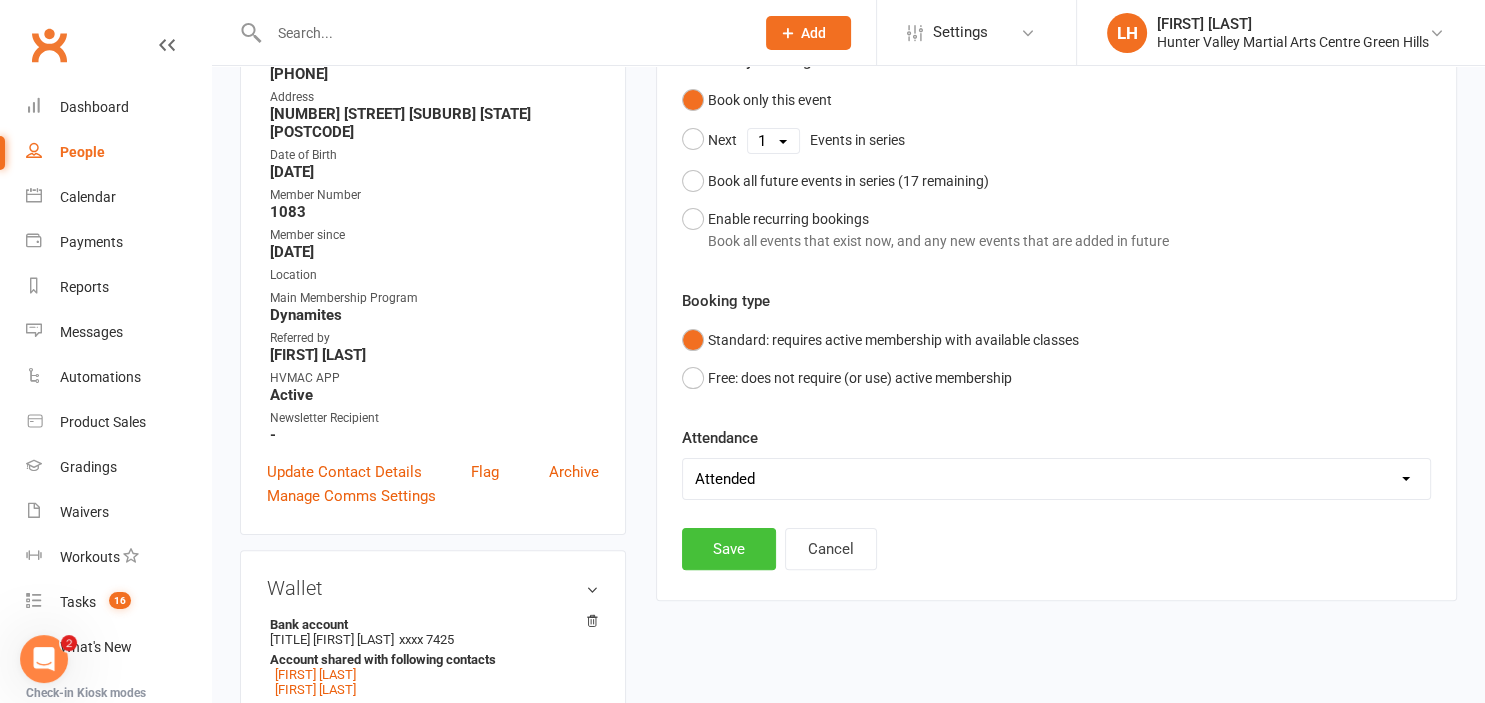 click on "Save" at bounding box center (729, 549) 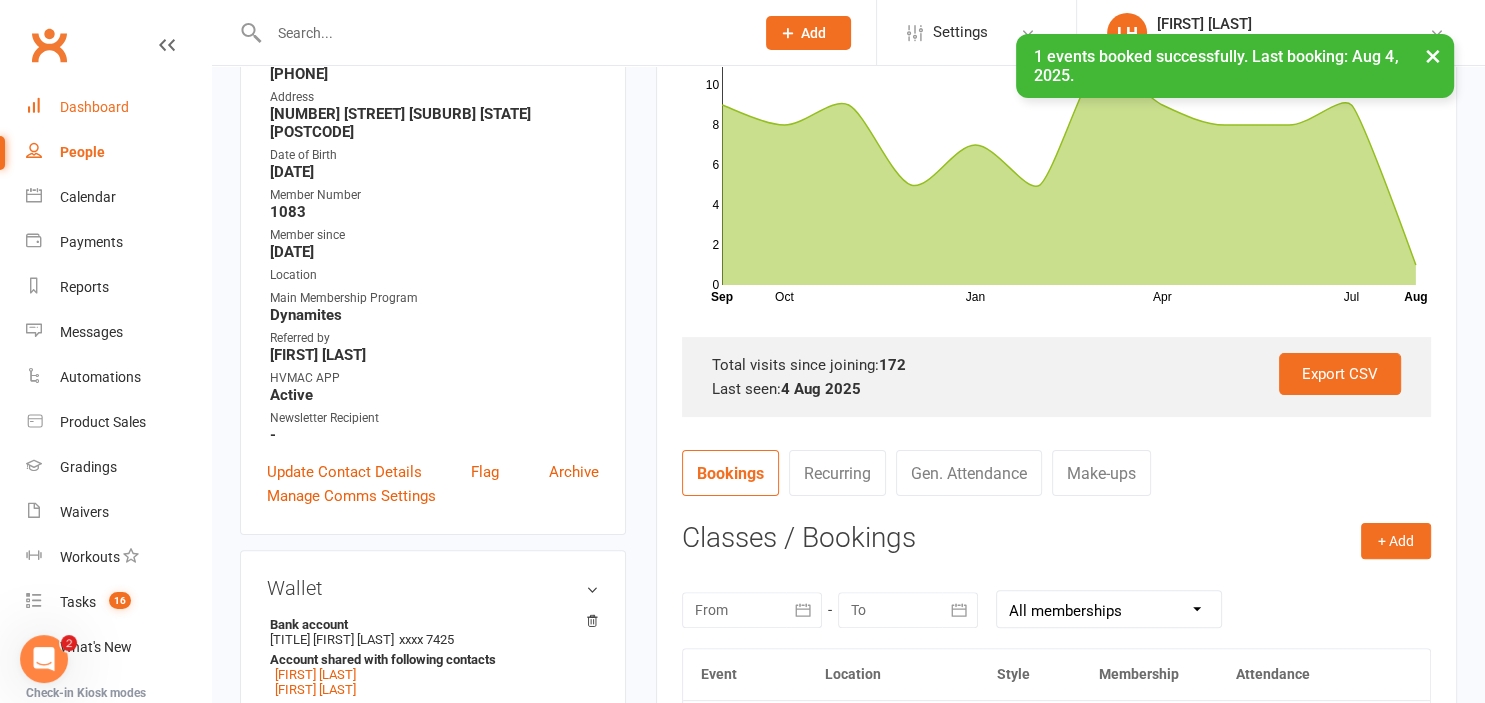 click on "Dashboard" at bounding box center (94, 107) 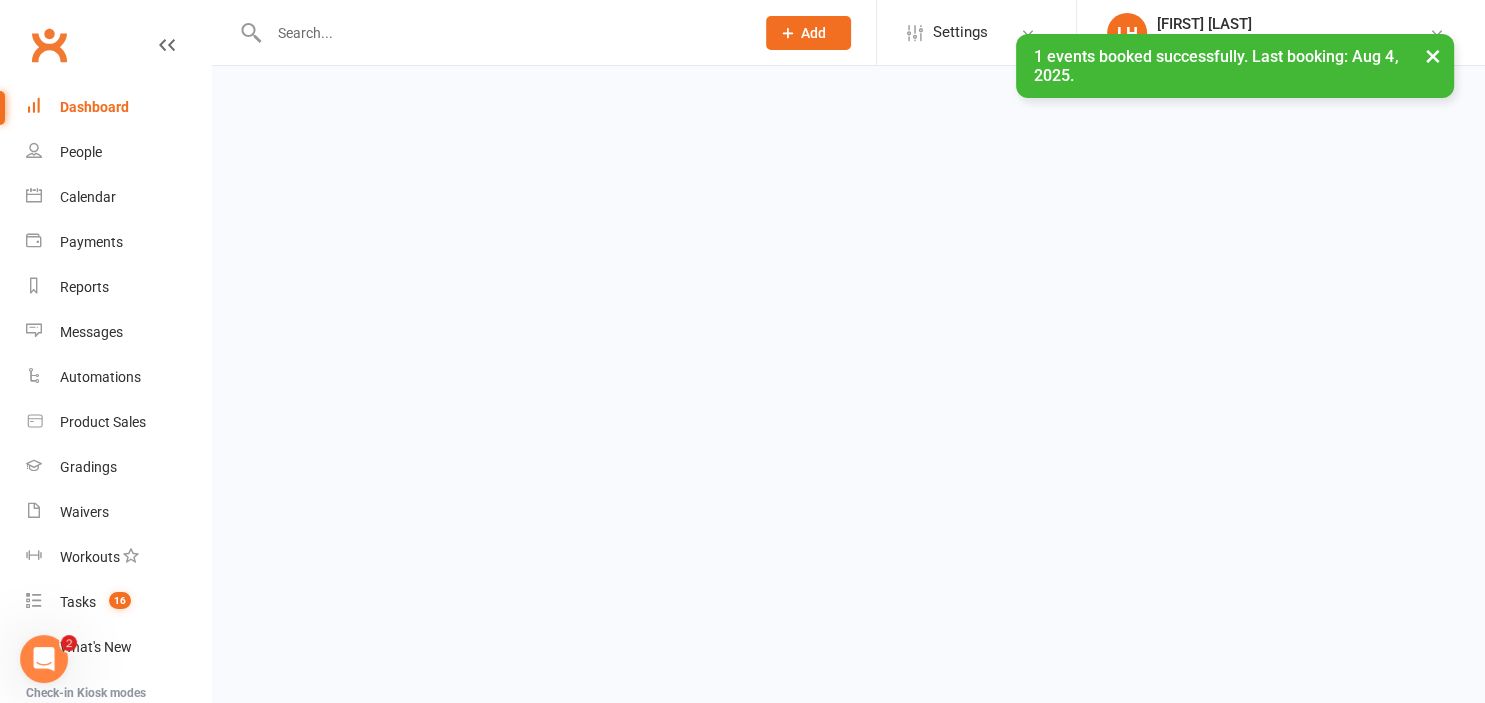 scroll, scrollTop: 0, scrollLeft: 0, axis: both 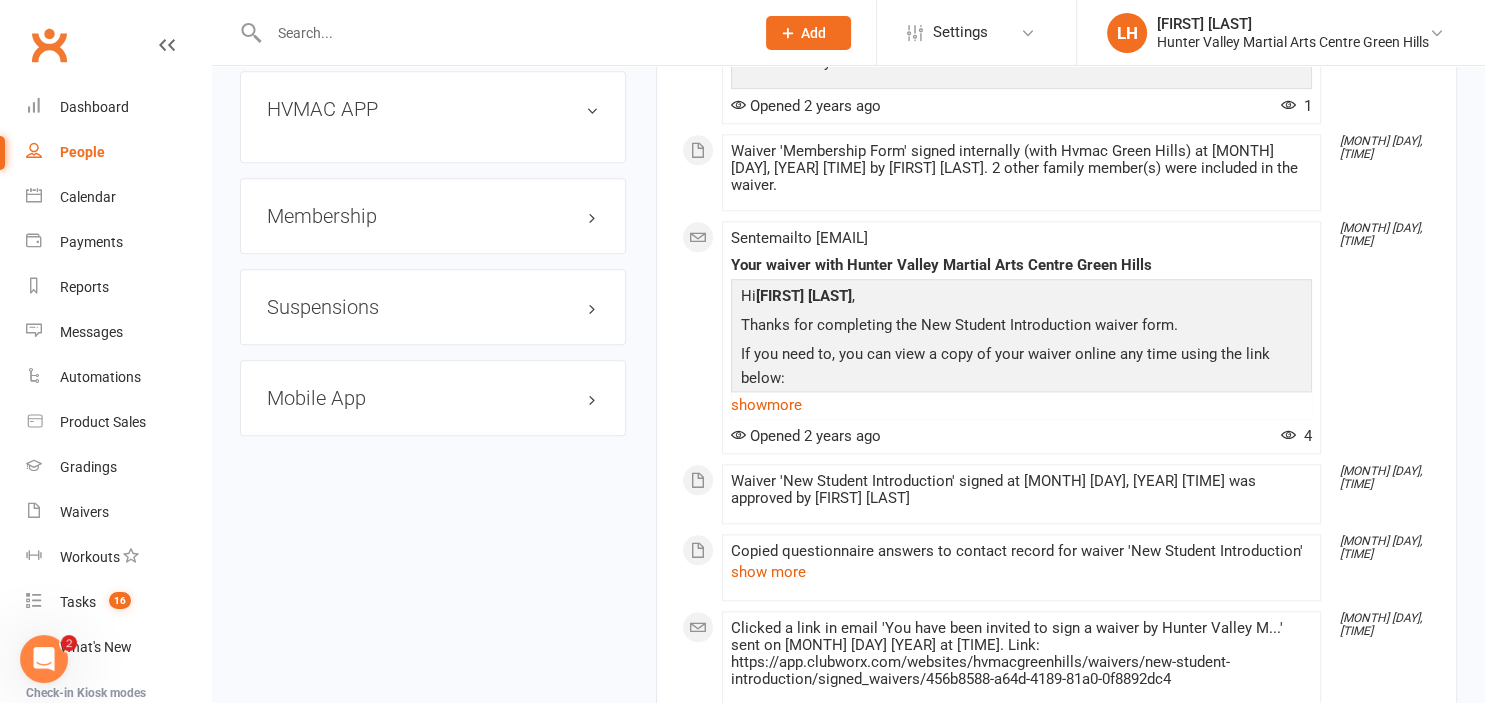 click on "Mobile App" at bounding box center (433, 398) 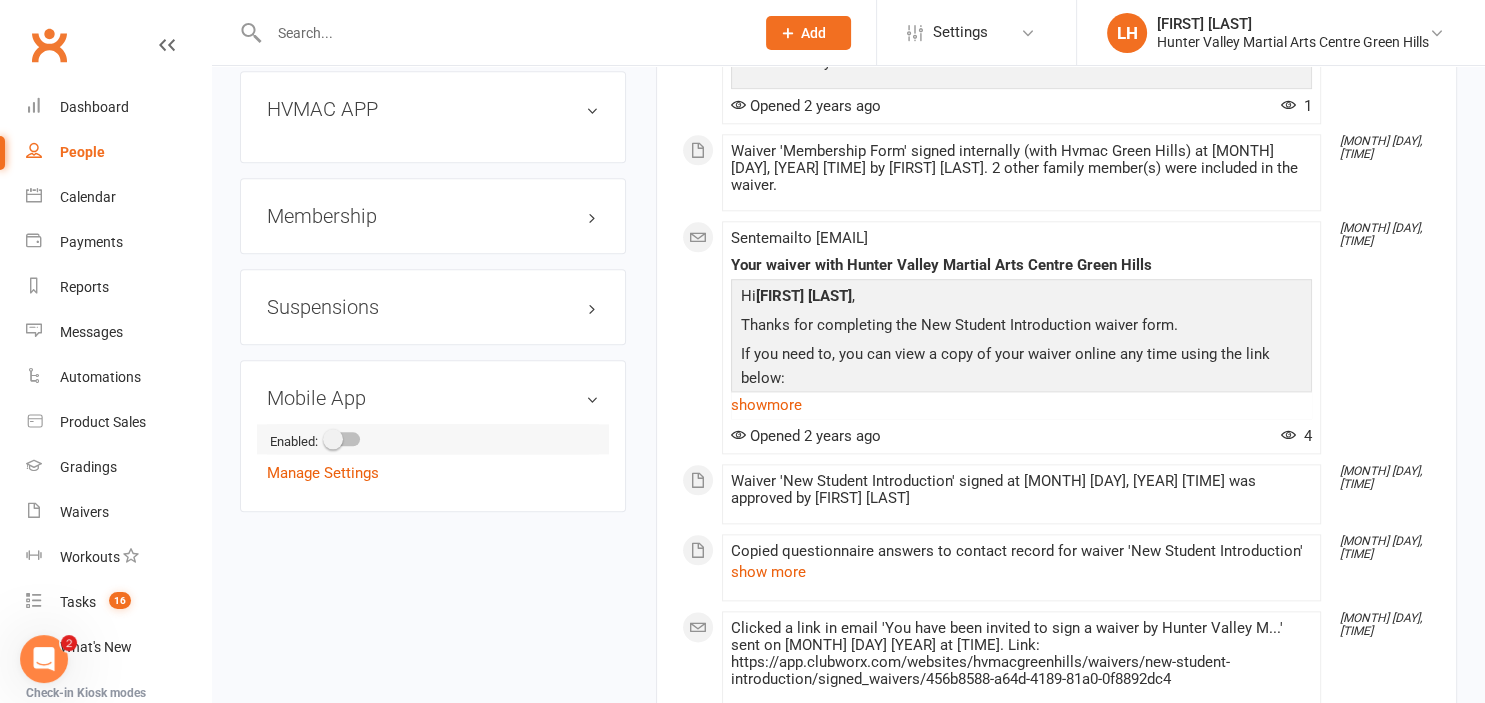 click at bounding box center [343, 439] 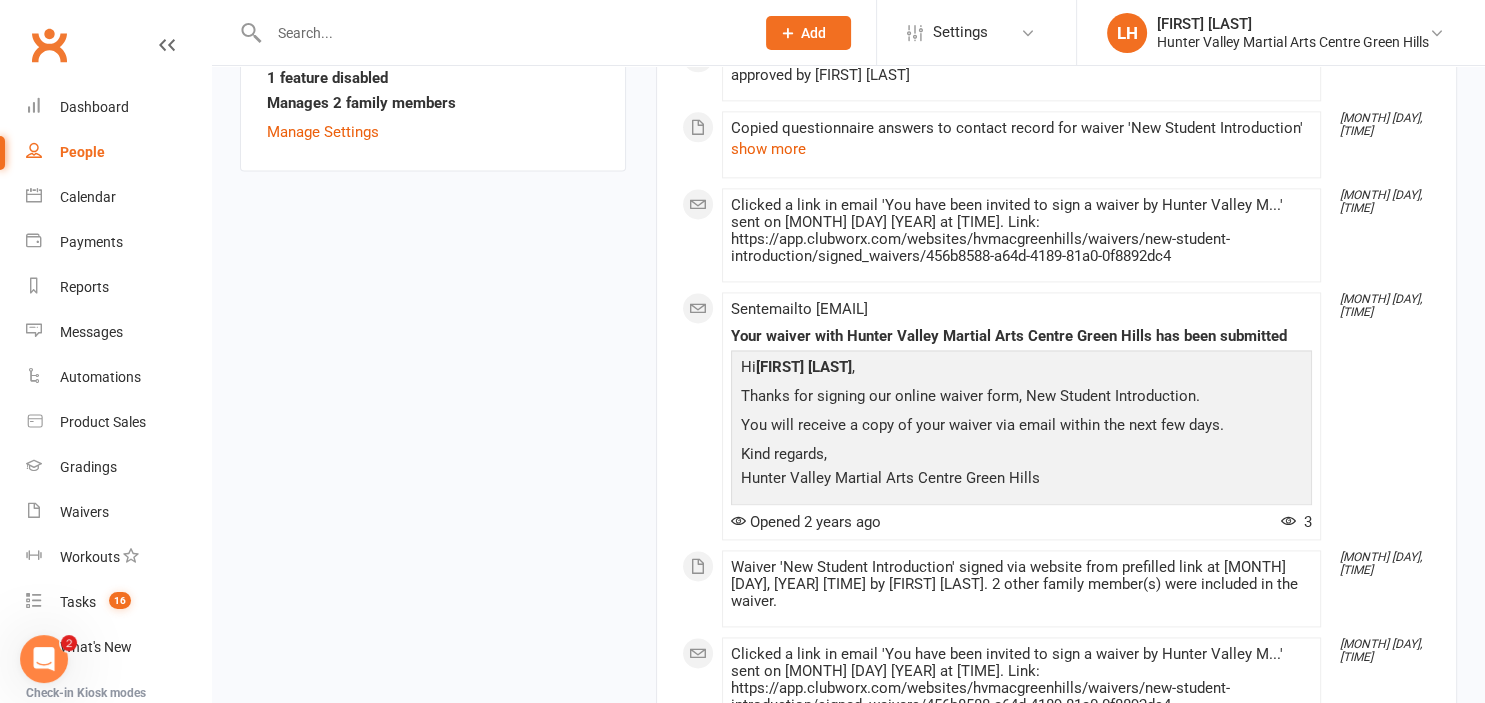 scroll, scrollTop: 2323, scrollLeft: 0, axis: vertical 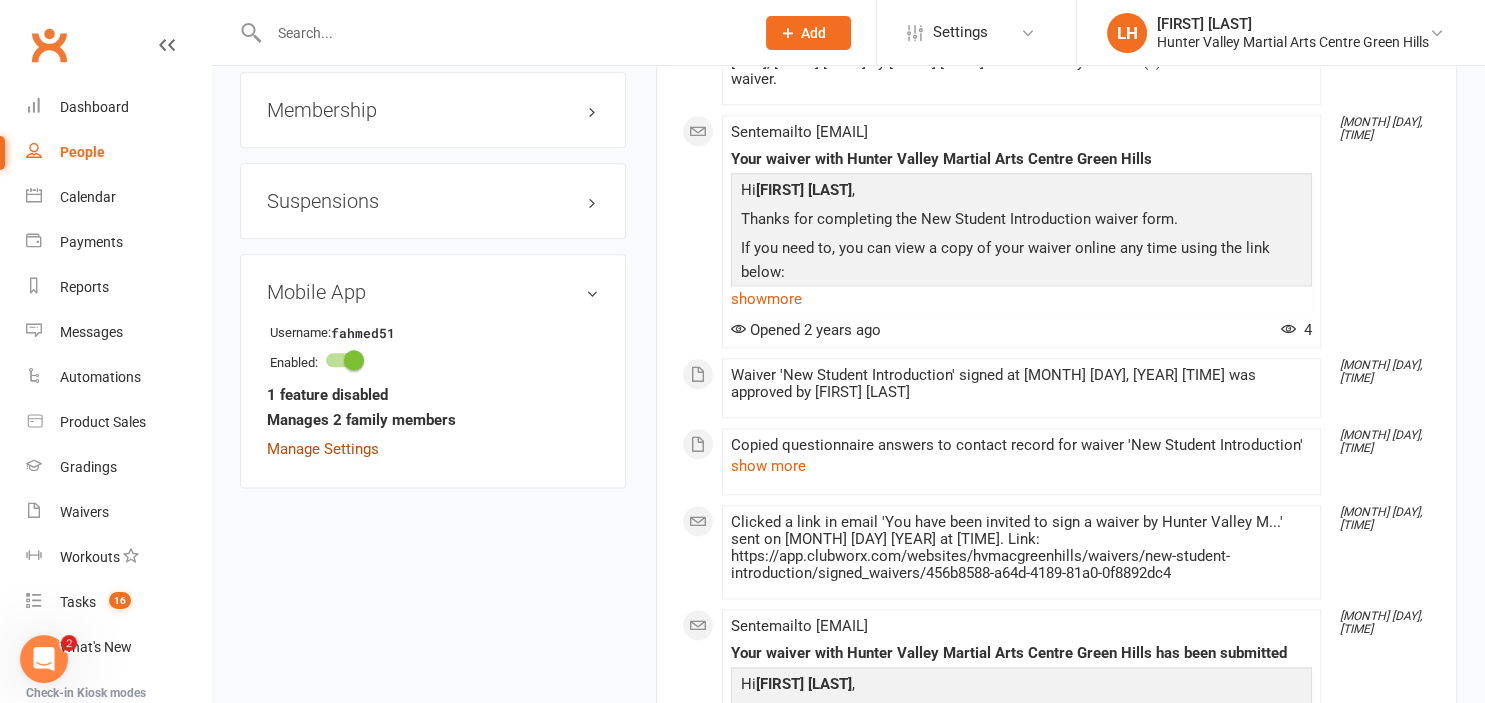 click on "Manage Settings" at bounding box center (323, 449) 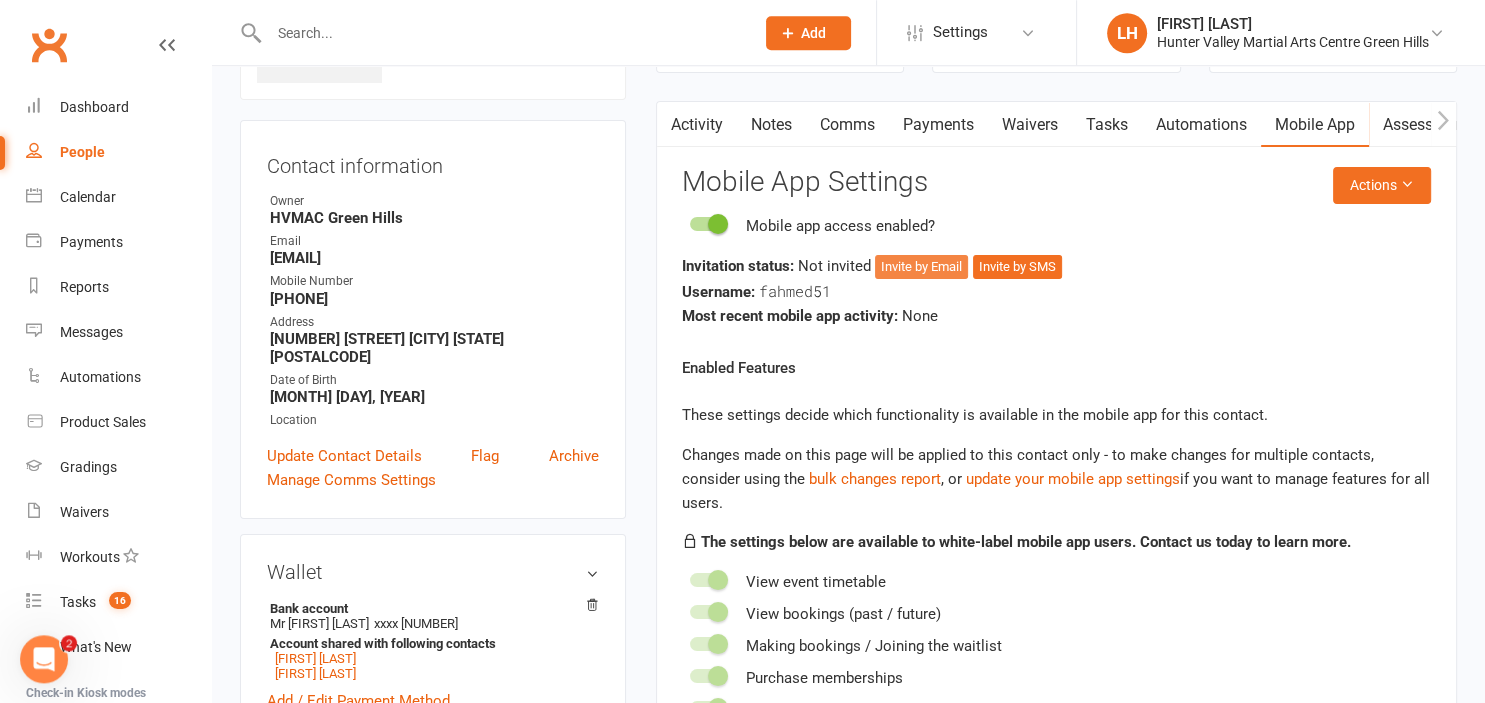 scroll, scrollTop: 152, scrollLeft: 0, axis: vertical 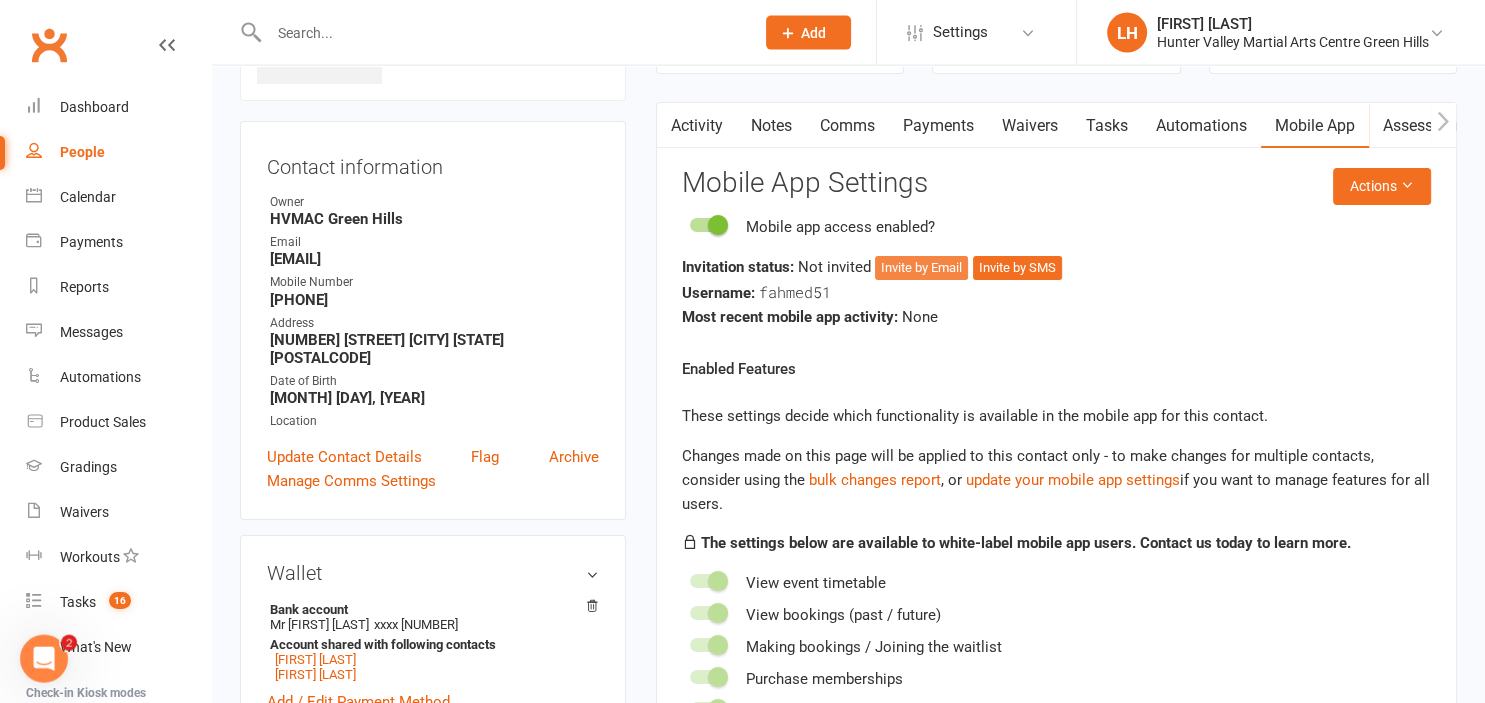click on "Invite by Email" at bounding box center [921, 268] 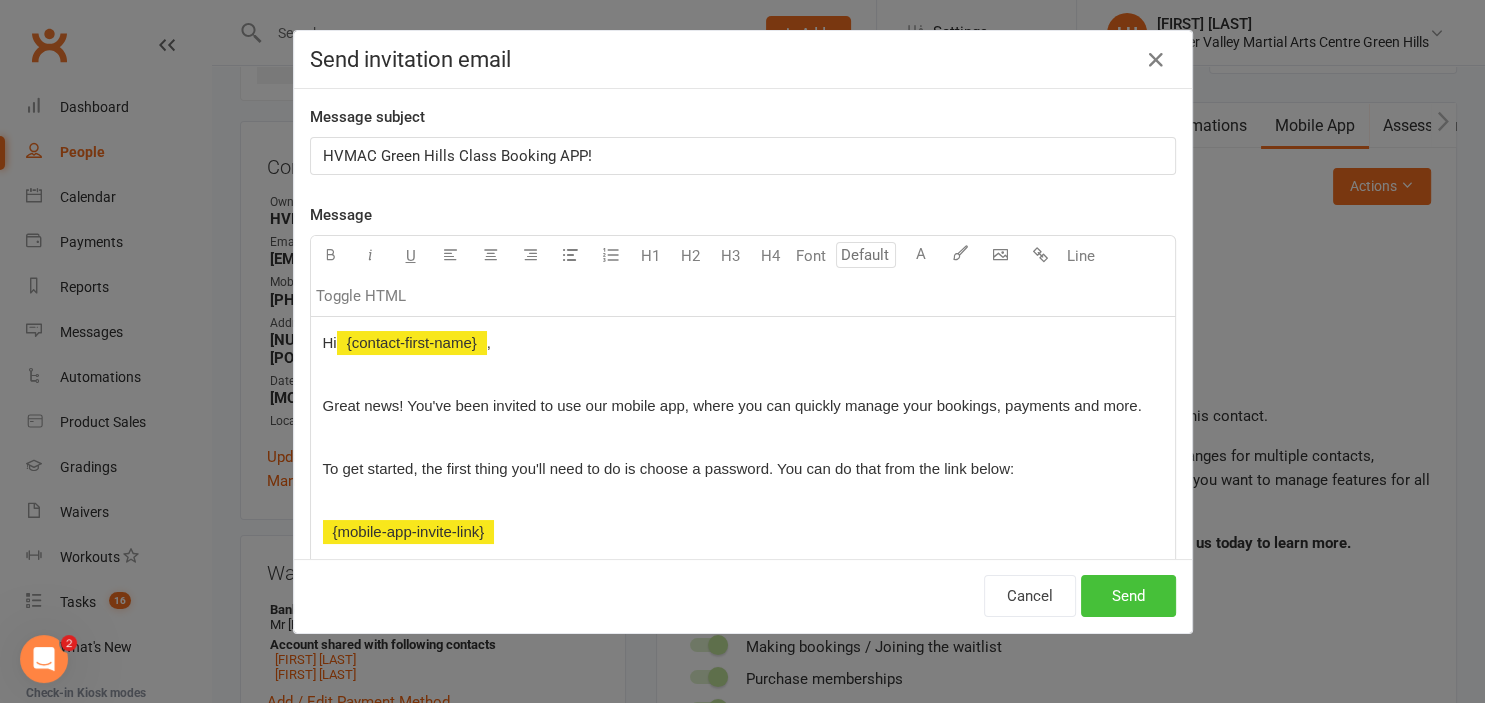 click on "Send" at bounding box center [1128, 596] 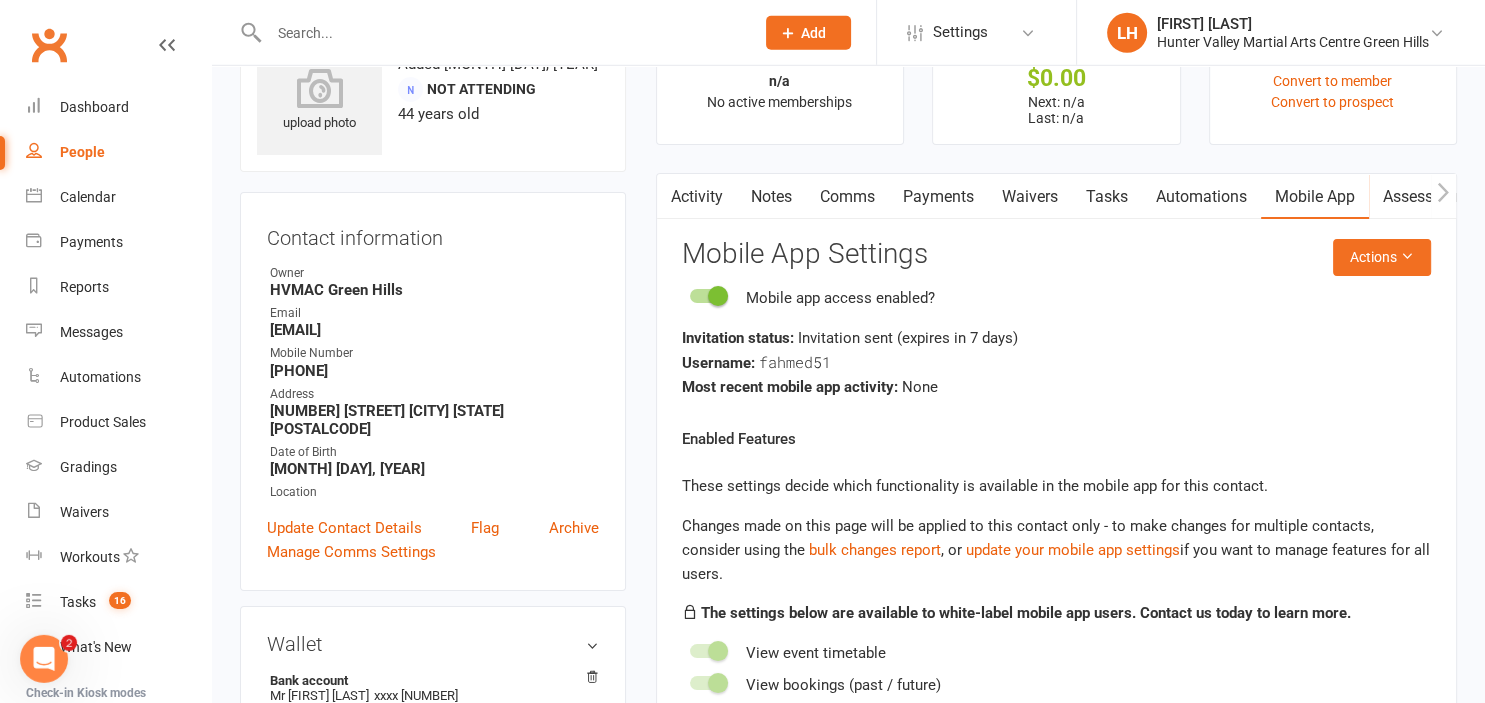 scroll, scrollTop: 0, scrollLeft: 0, axis: both 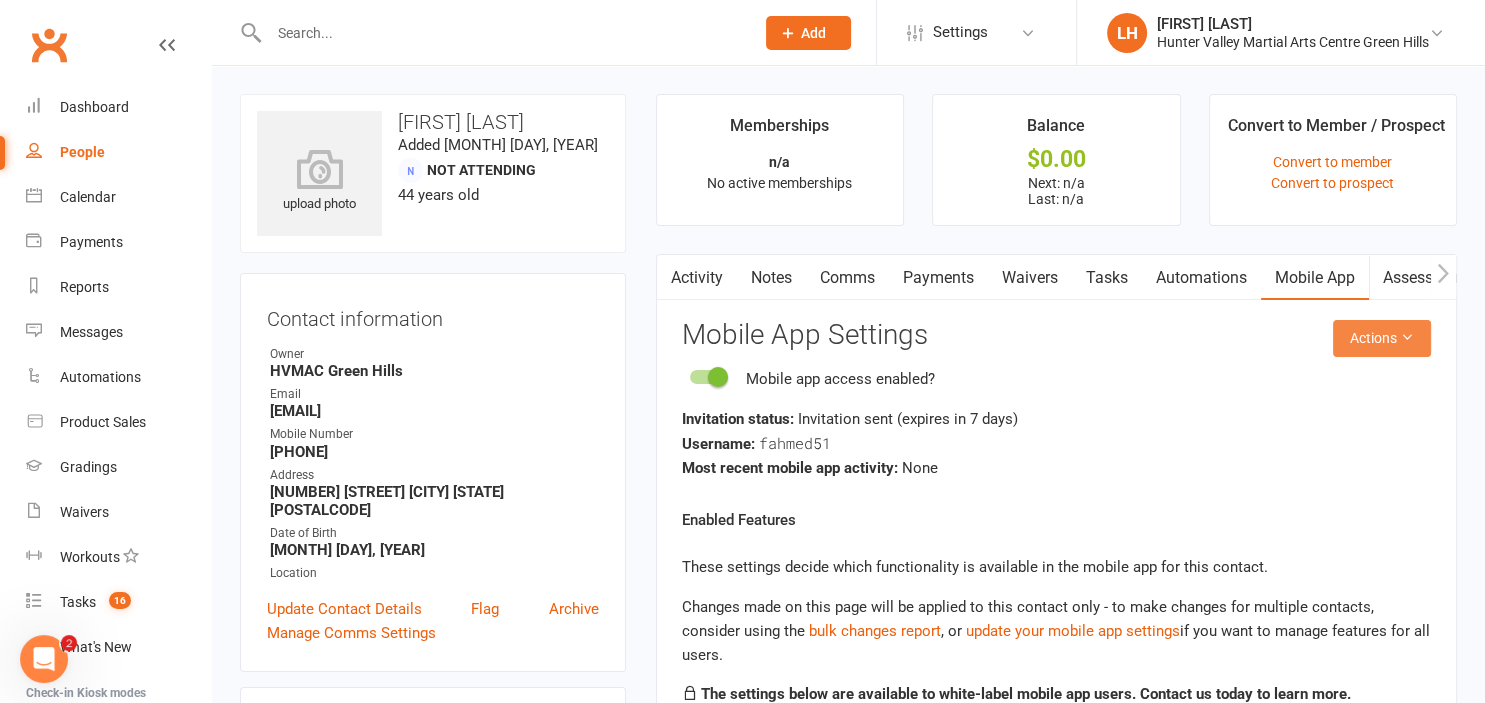 click on "Actions" at bounding box center (1382, 338) 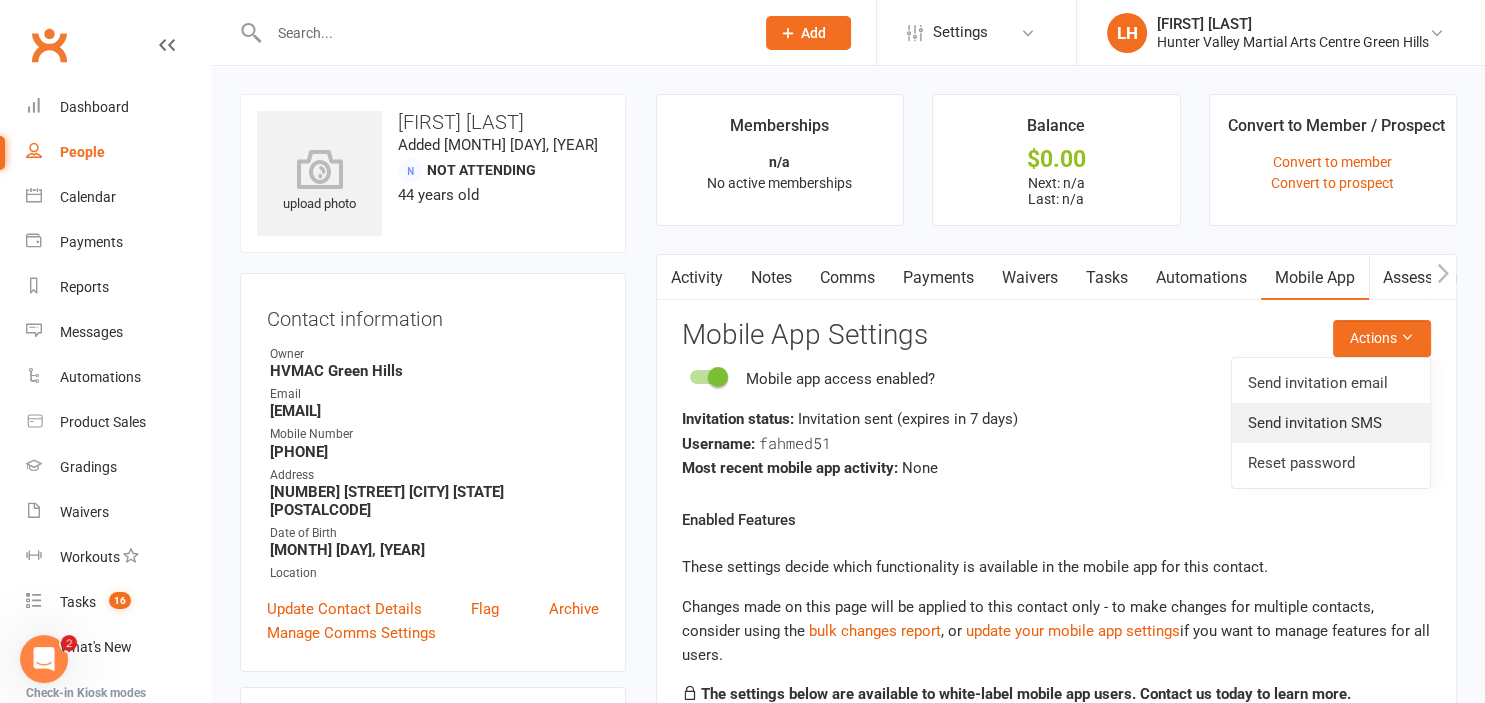click on "Send invitation SMS" at bounding box center [1331, 423] 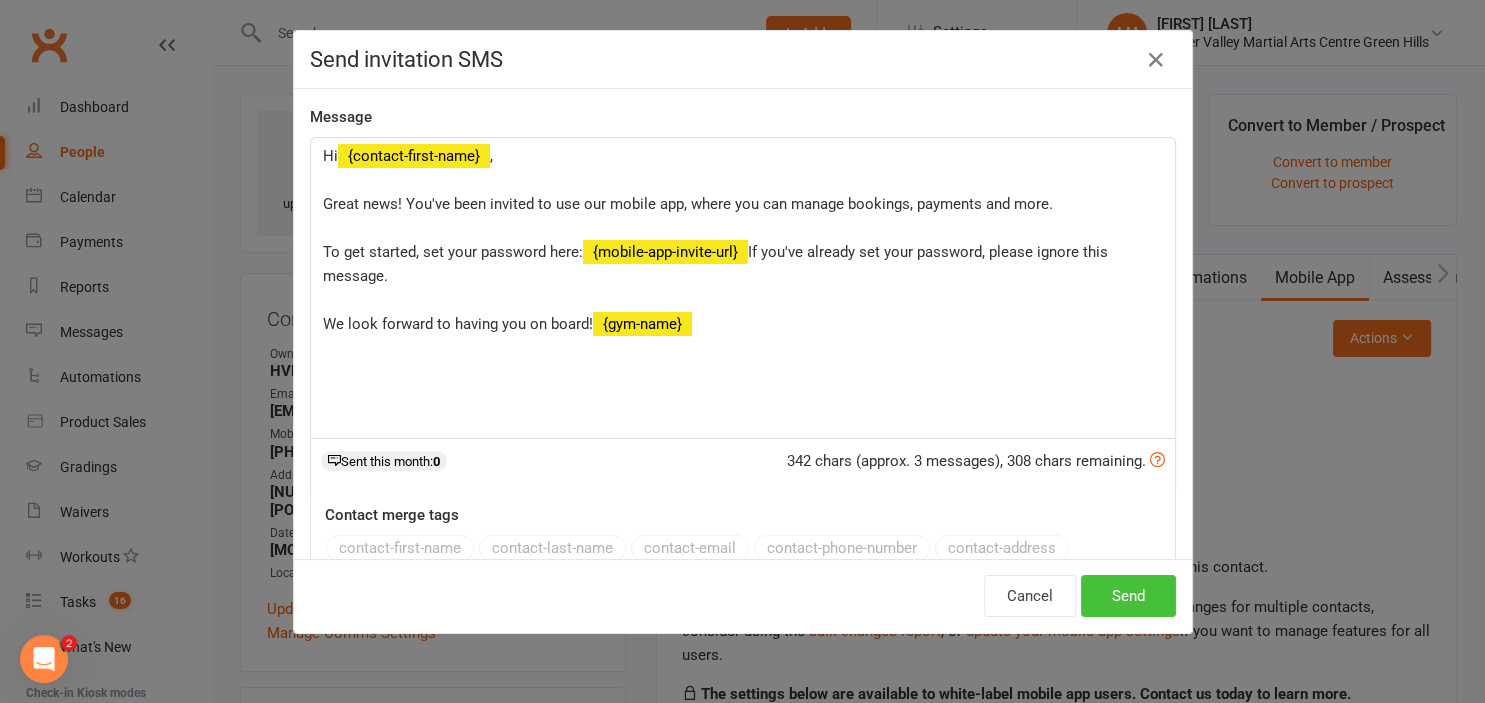 click on "Send" at bounding box center [1128, 596] 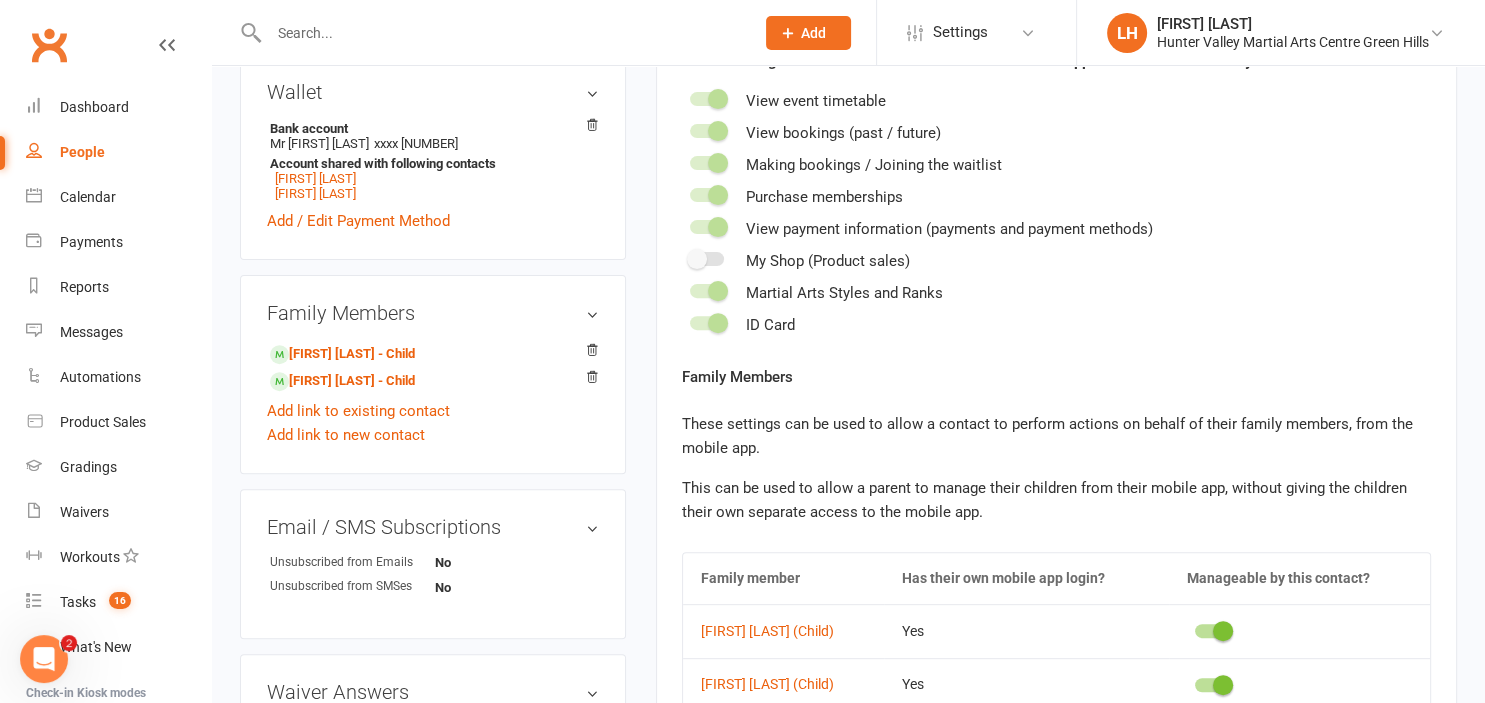 scroll, scrollTop: 0, scrollLeft: 0, axis: both 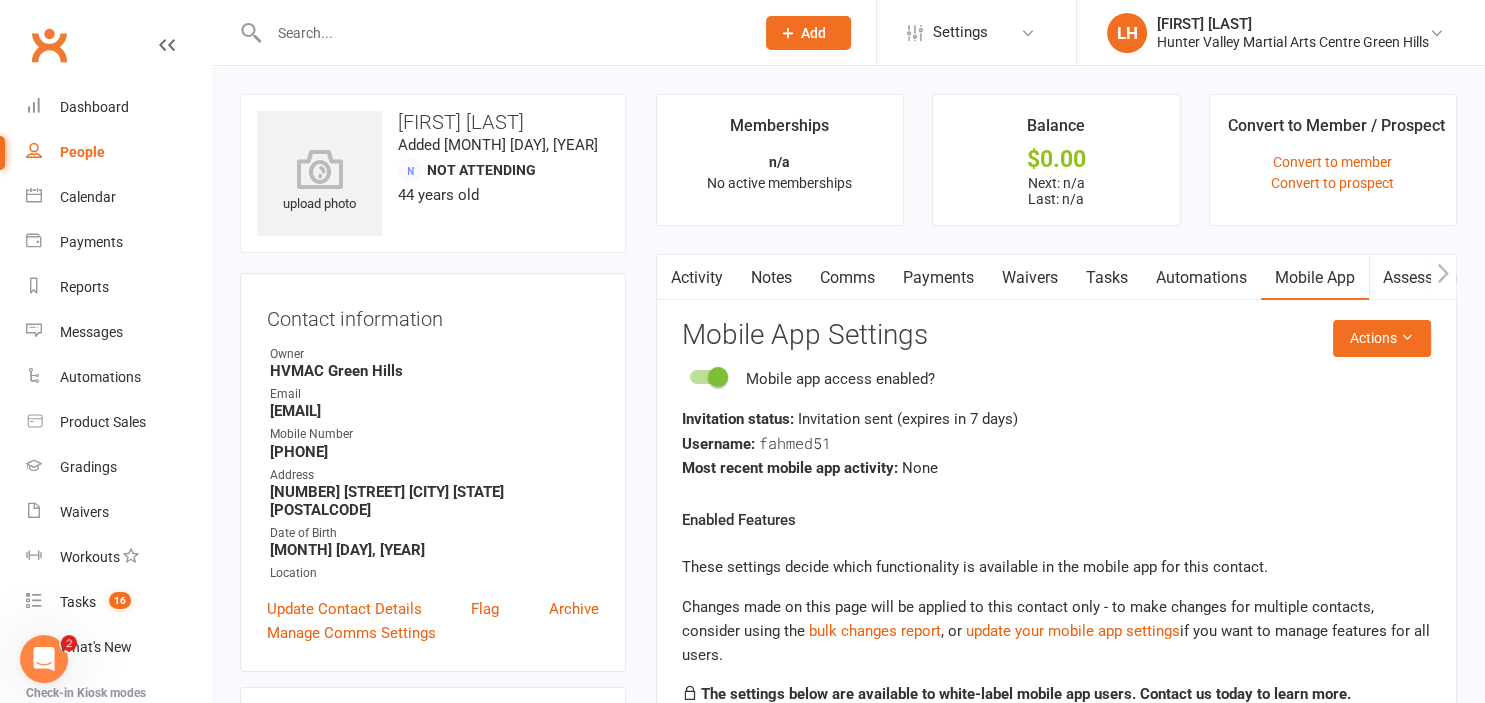 click on "Activity" at bounding box center [697, 278] 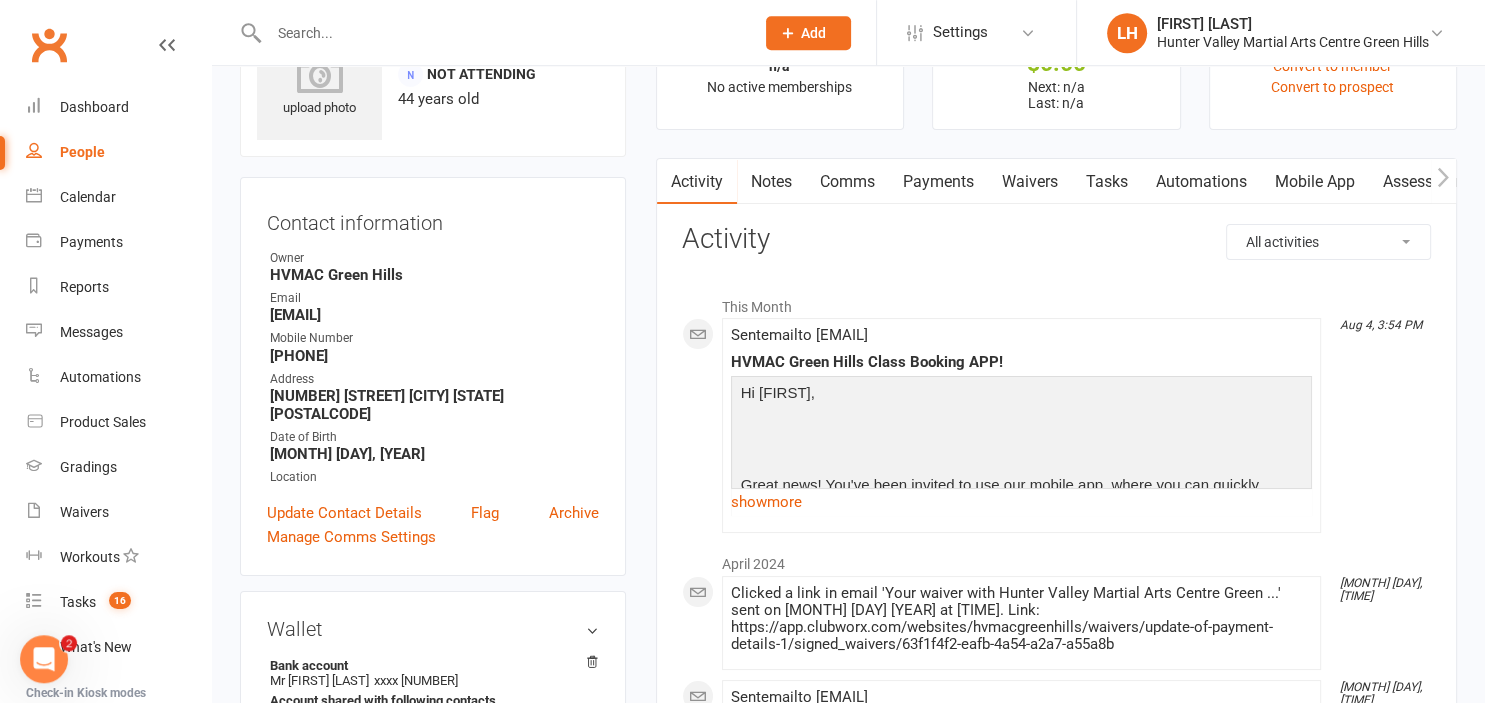 scroll, scrollTop: 211, scrollLeft: 0, axis: vertical 